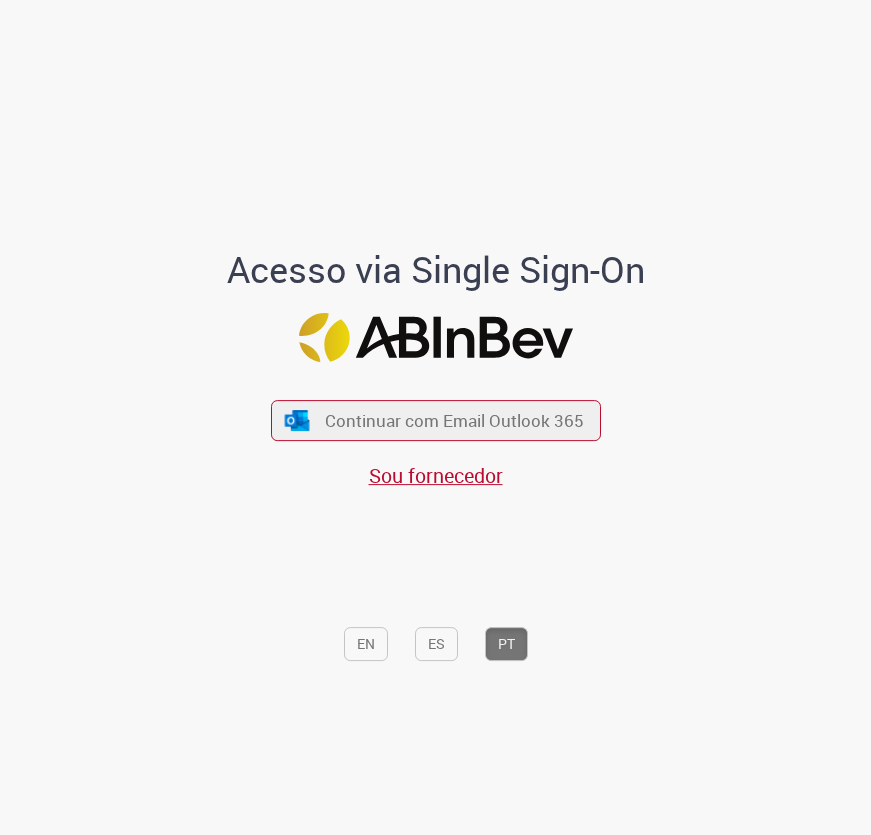 scroll, scrollTop: 0, scrollLeft: 0, axis: both 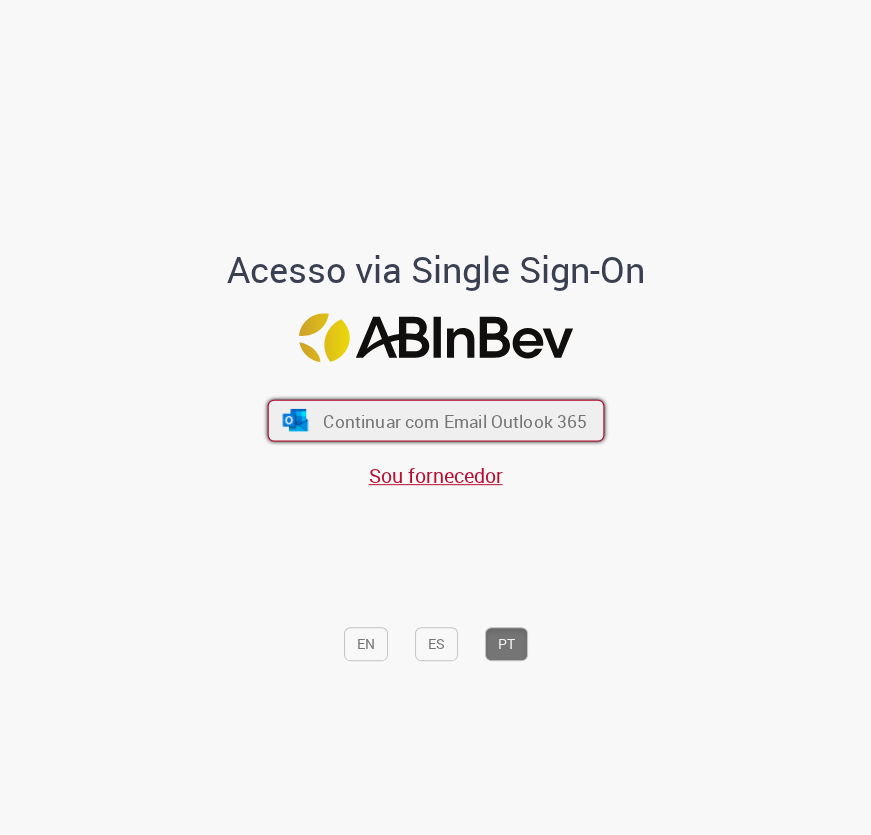 click on "Continuar com Email Outlook 365" at bounding box center [435, 421] 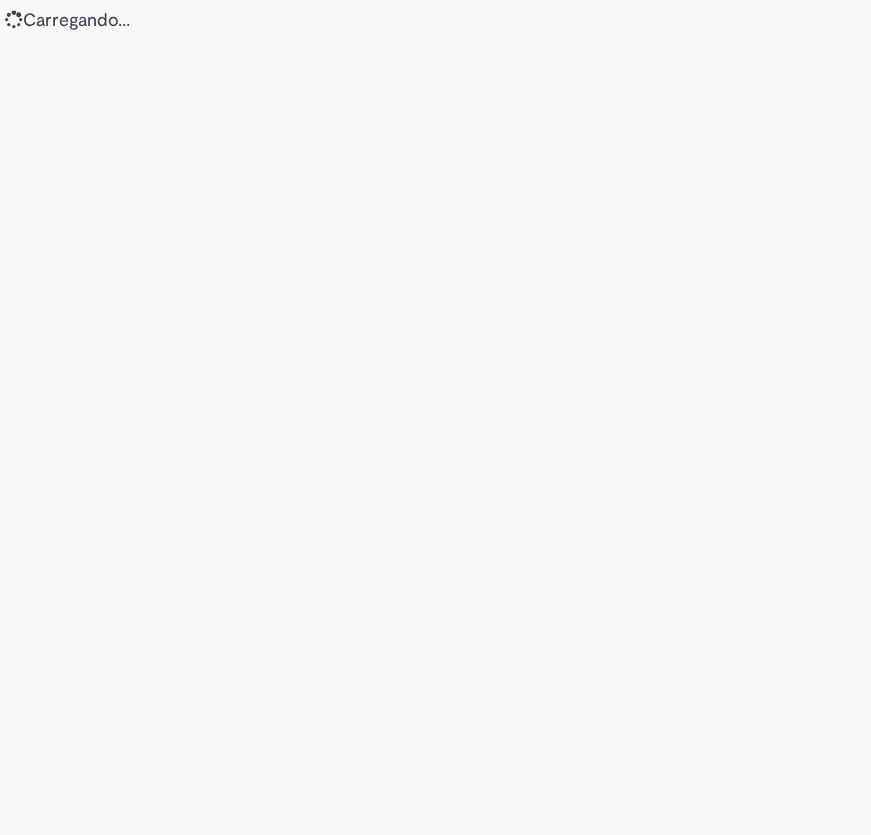 scroll, scrollTop: 0, scrollLeft: 0, axis: both 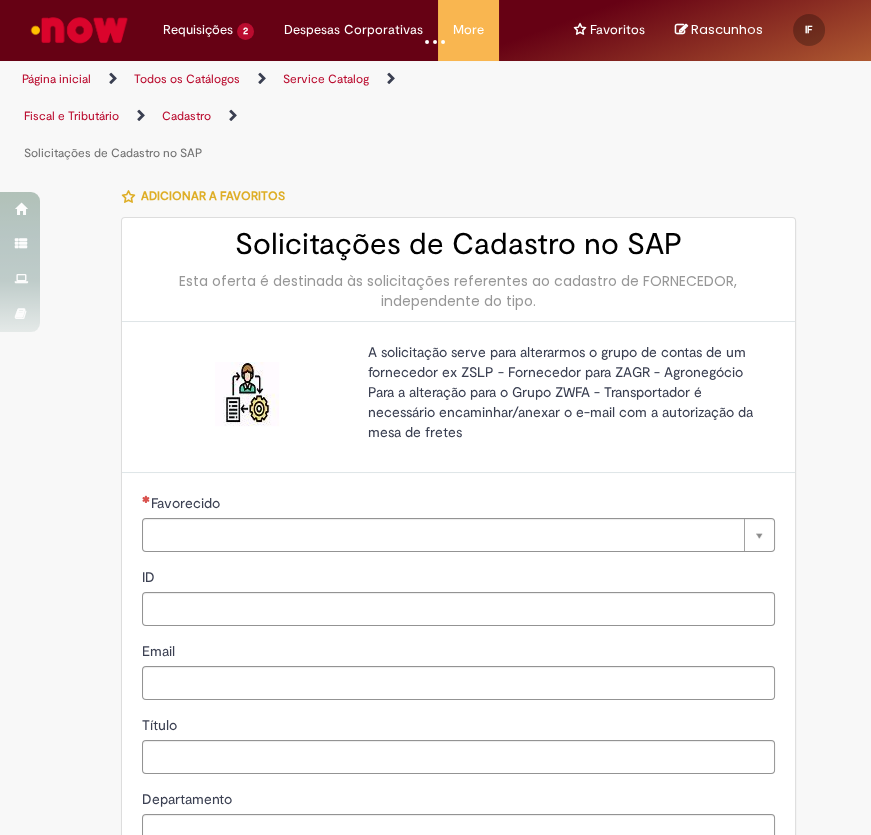 type on "********" 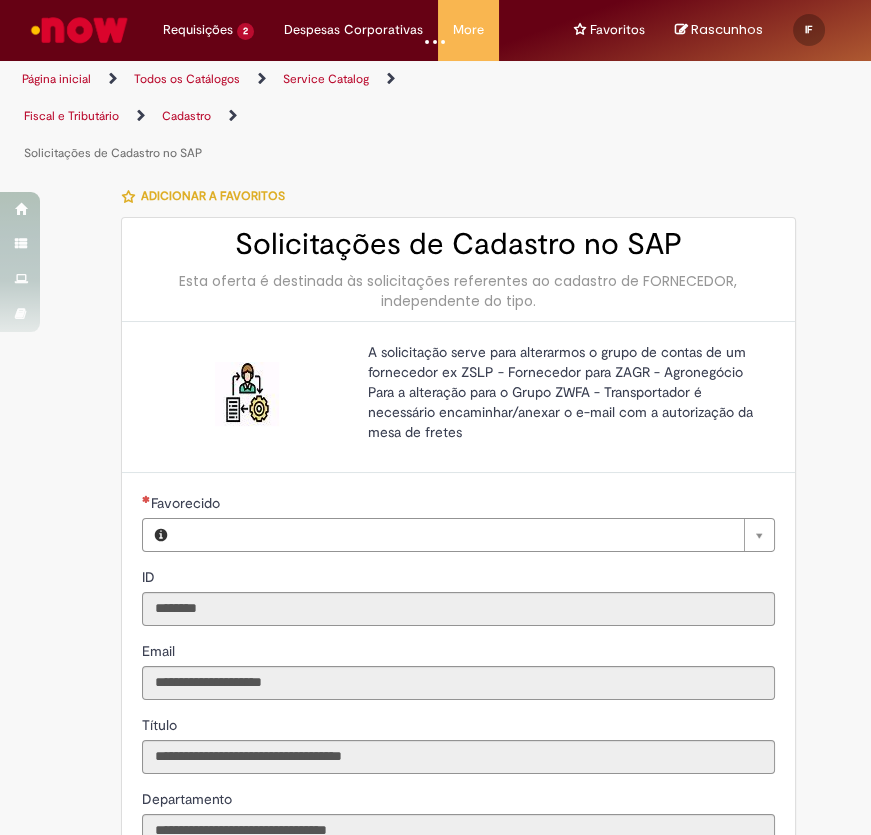 type on "**********" 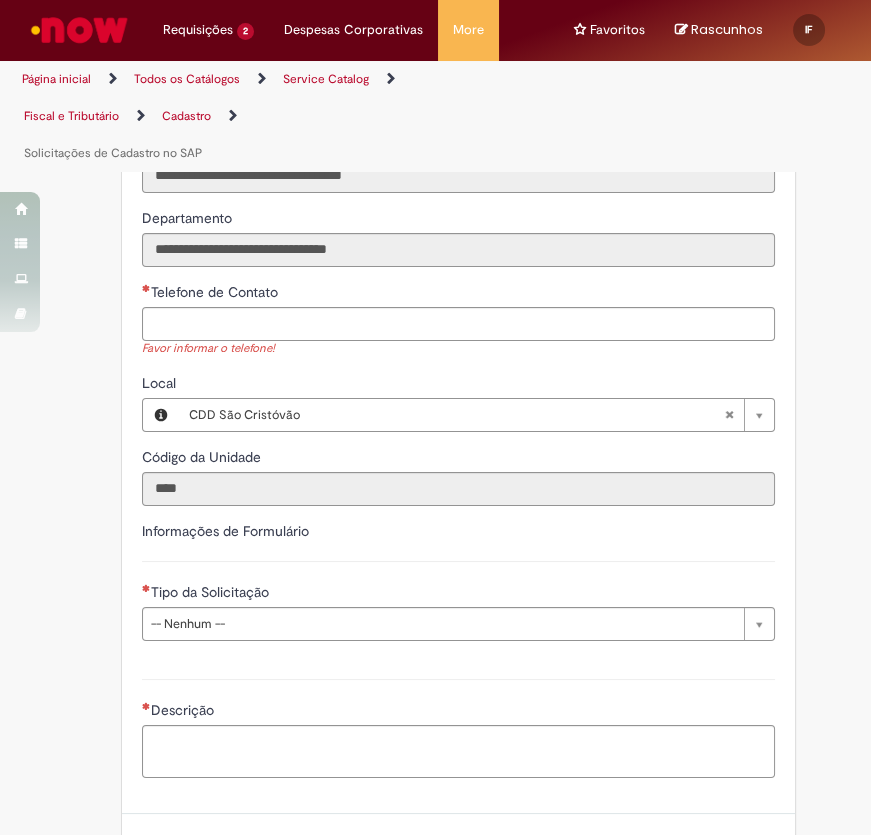 scroll, scrollTop: 580, scrollLeft: 0, axis: vertical 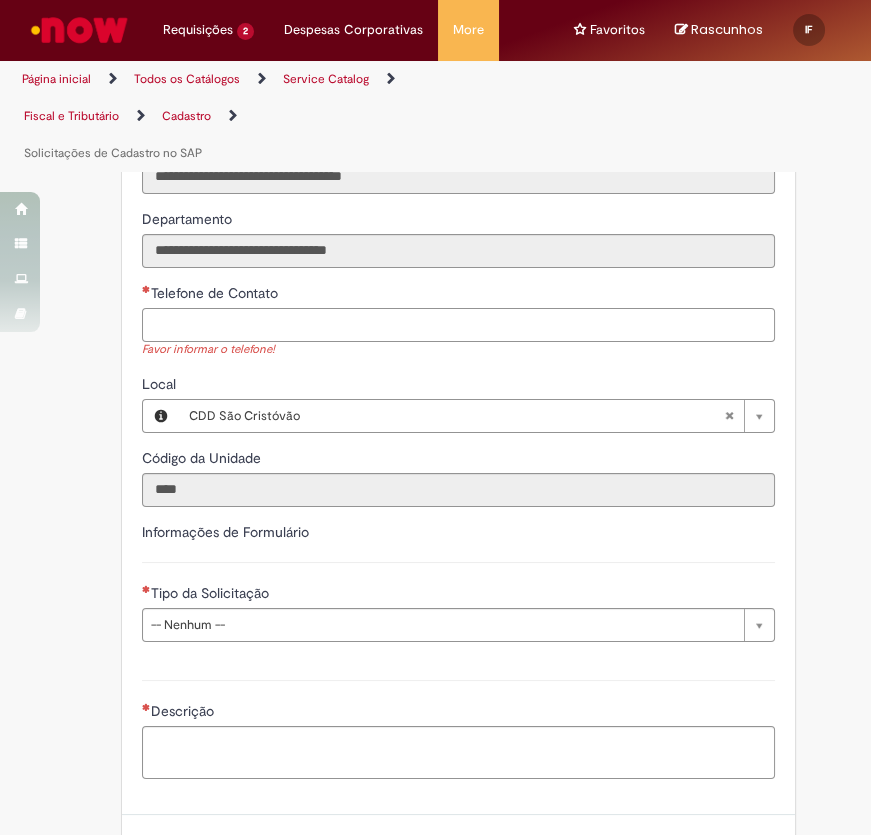 click on "Telefone de Contato" at bounding box center [458, 325] 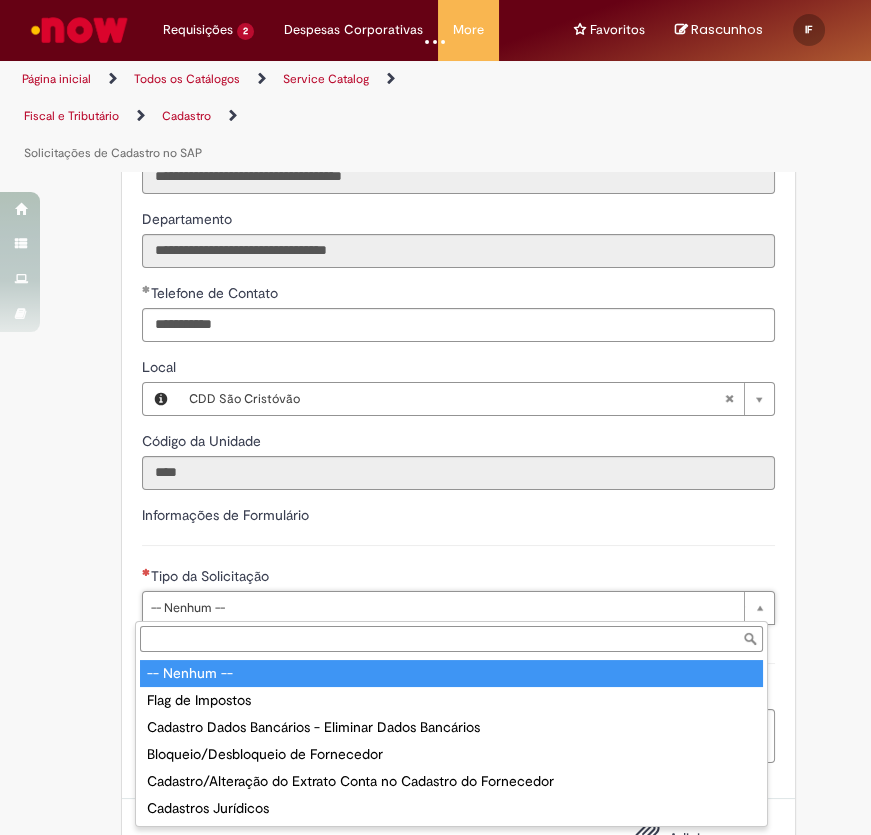 type on "**********" 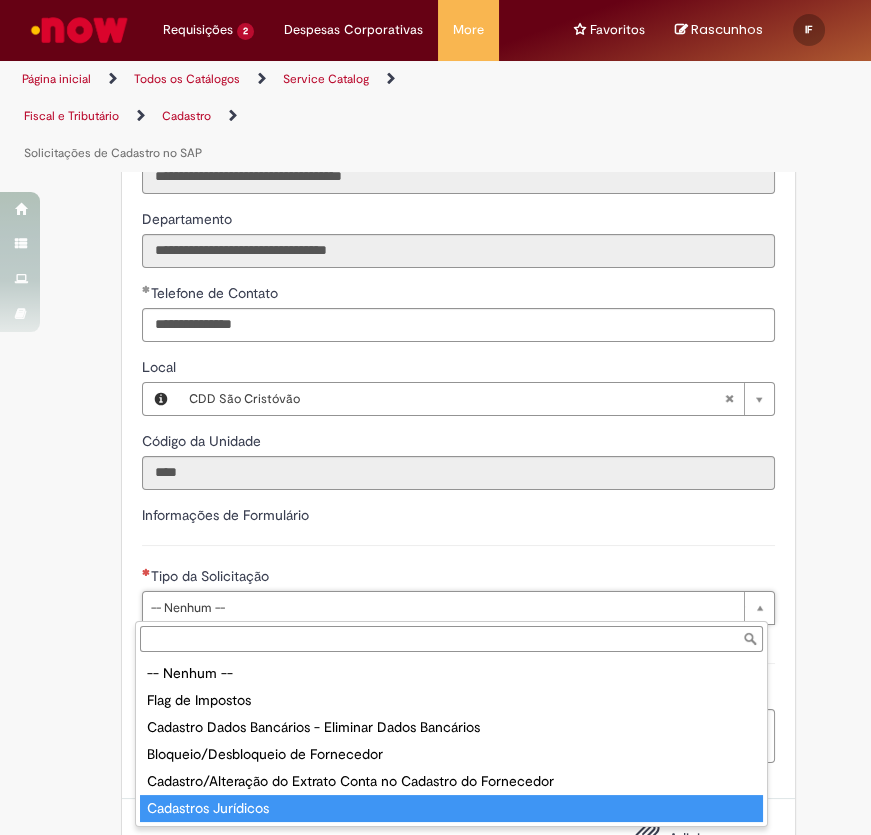 type on "**********" 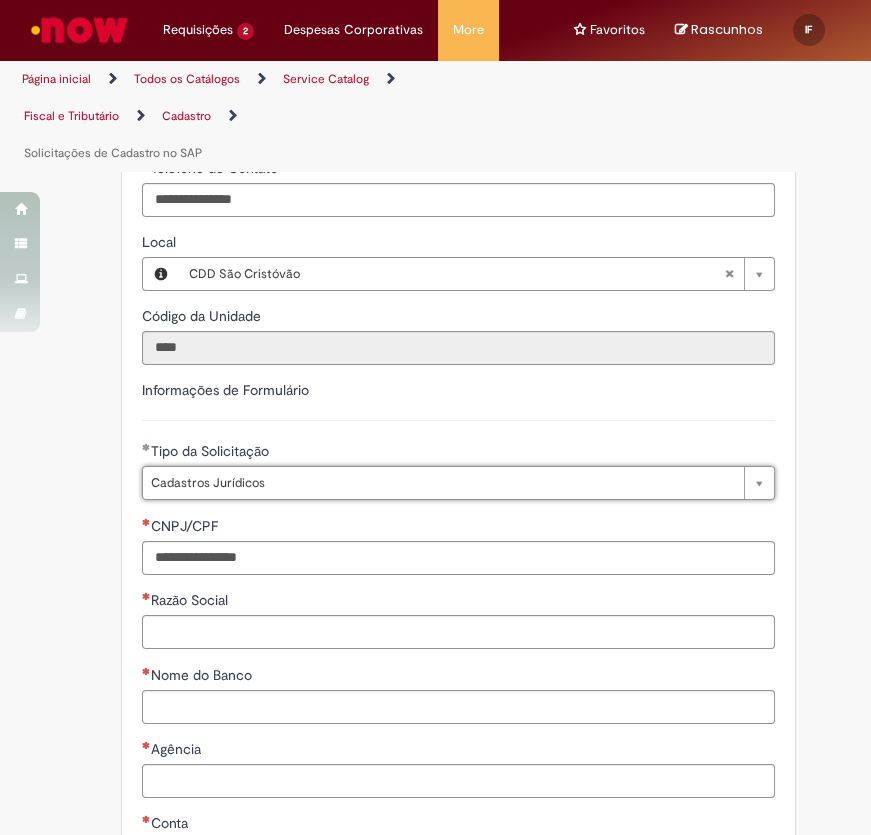 scroll, scrollTop: 700, scrollLeft: 0, axis: vertical 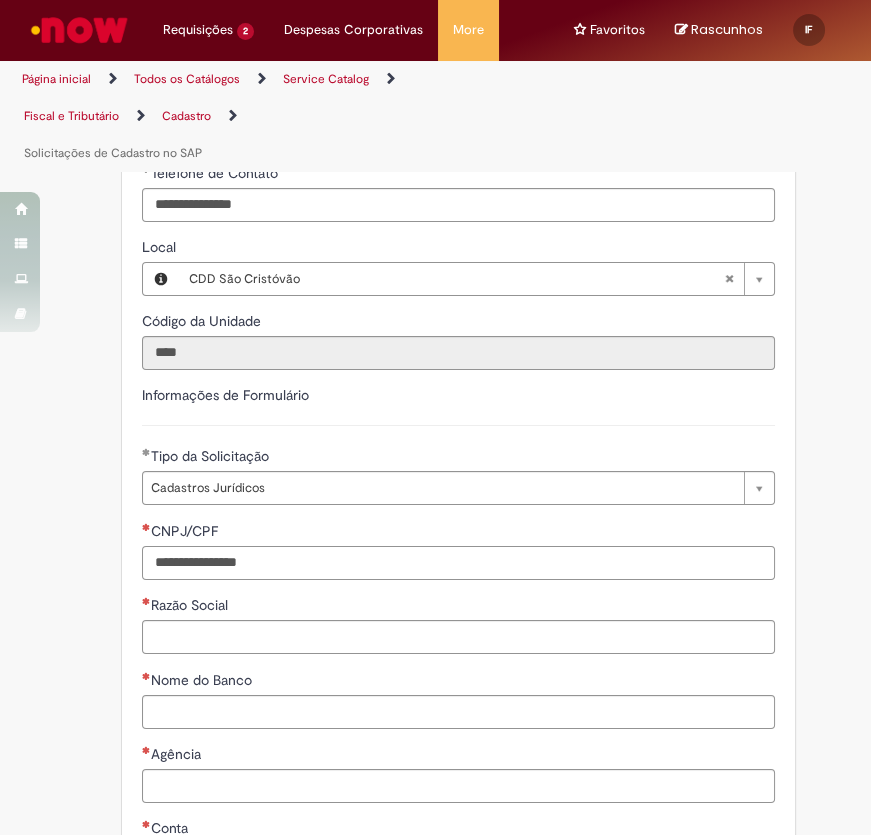 click on "CNPJ/CPF" at bounding box center (458, 563) 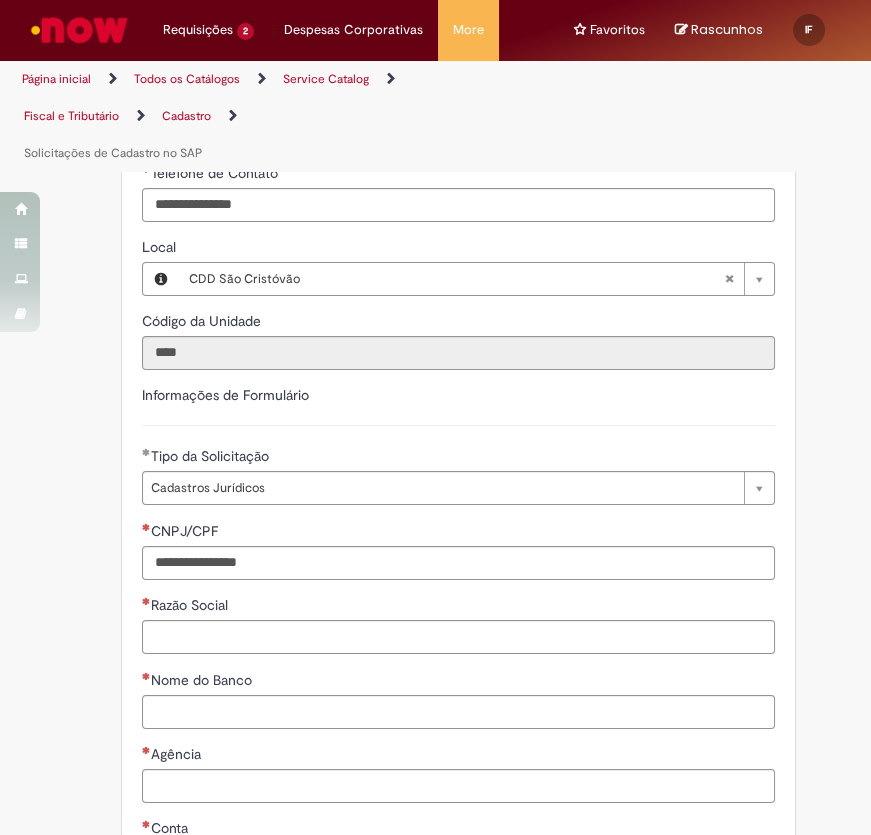 click on "CNPJ/CPF" at bounding box center (458, 533) 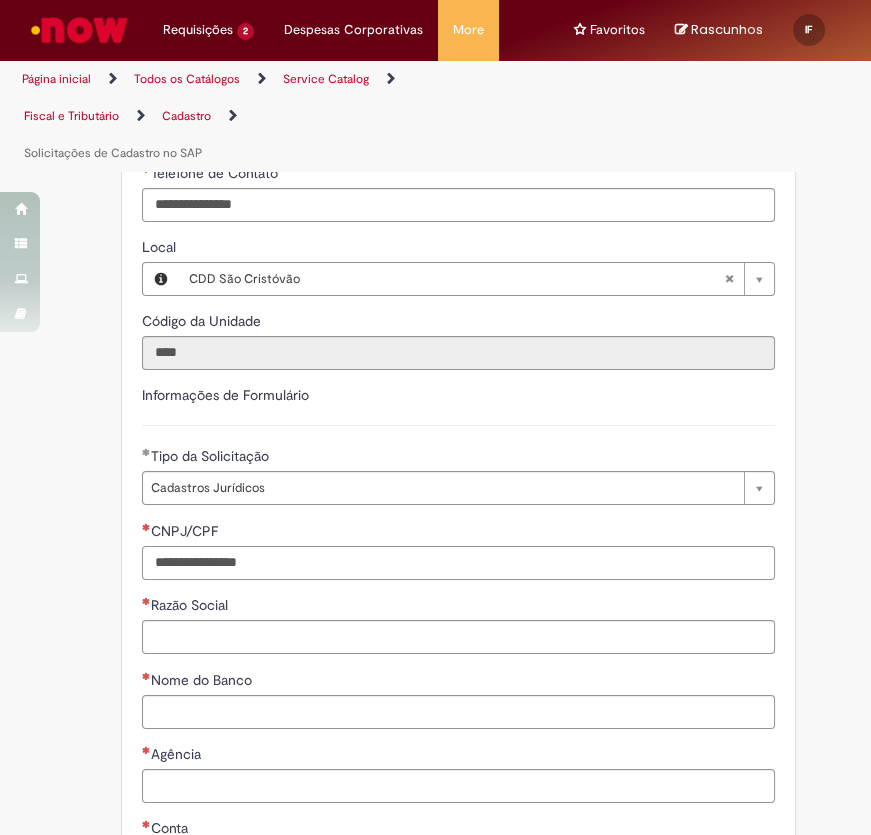 click on "CNPJ/CPF" at bounding box center [458, 563] 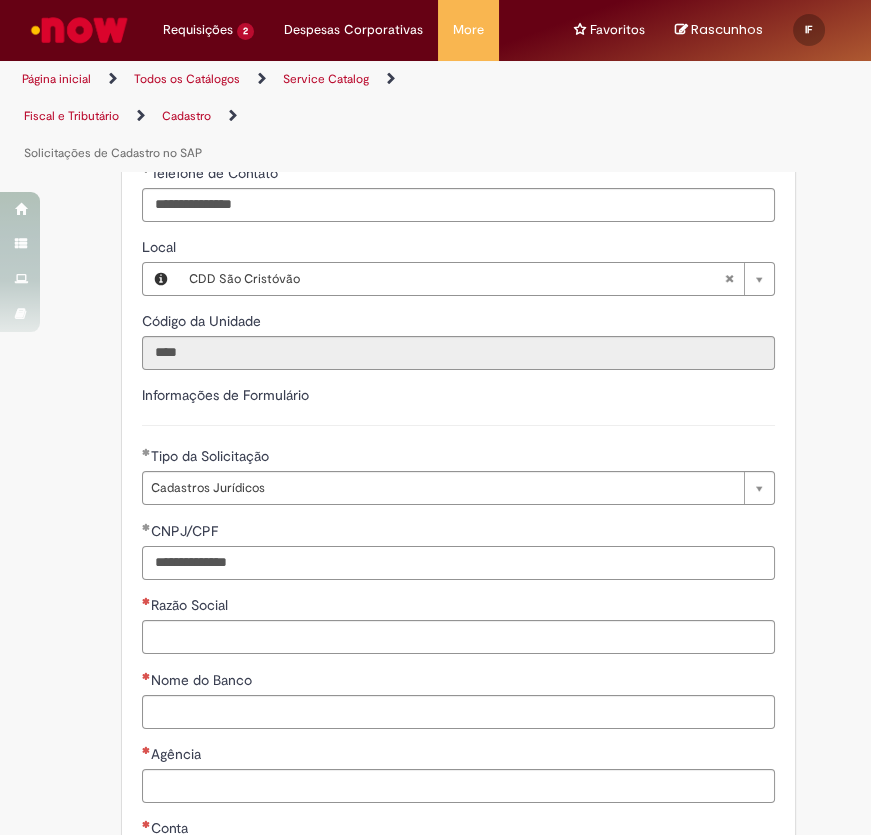 type on "**********" 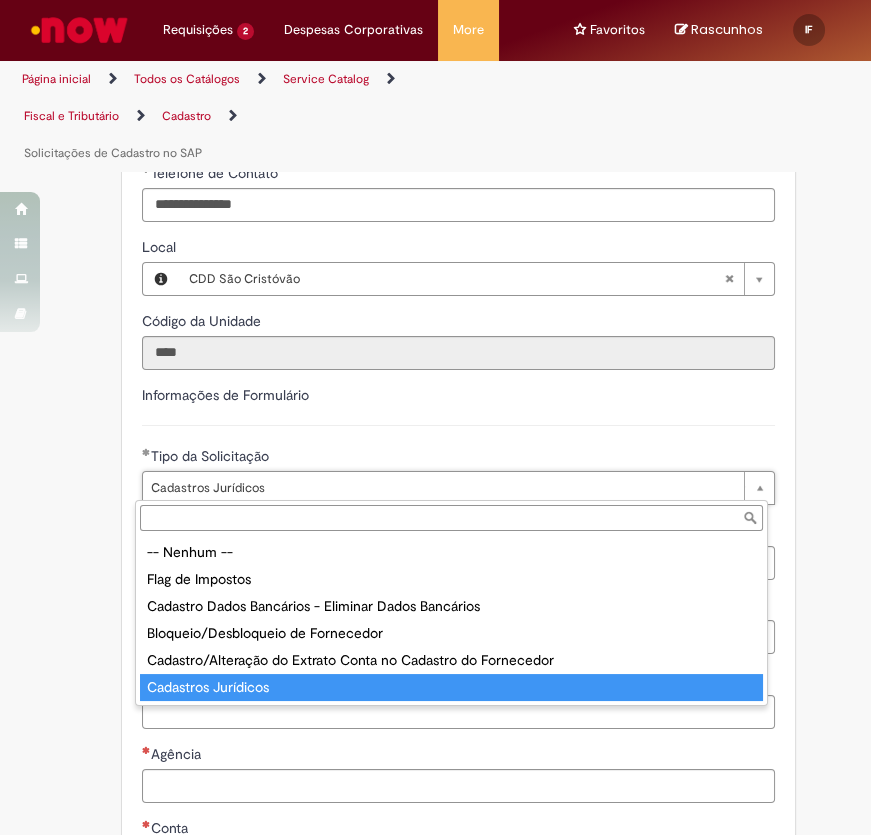 type on "**********" 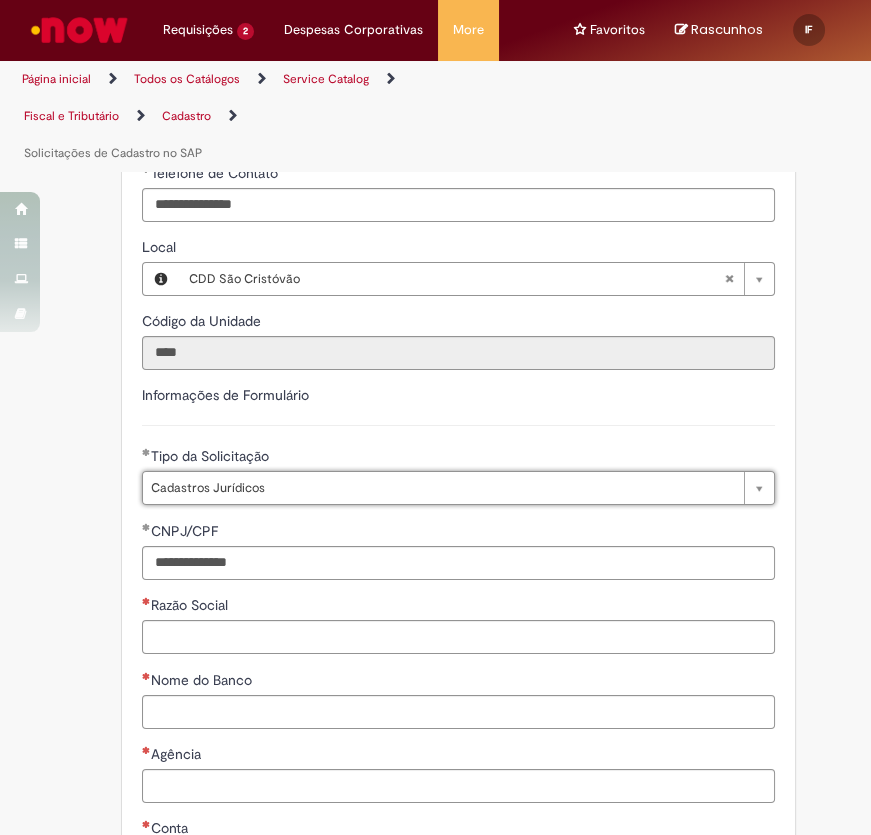 scroll, scrollTop: 0, scrollLeft: 122, axis: horizontal 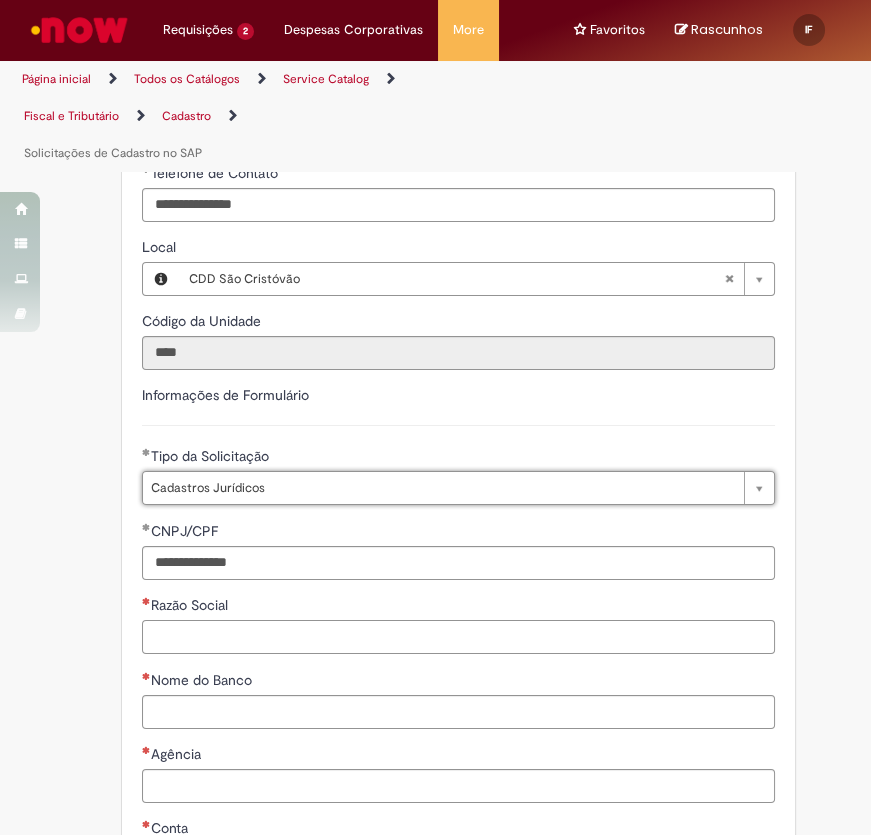 click on "Razão Social" at bounding box center (458, 637) 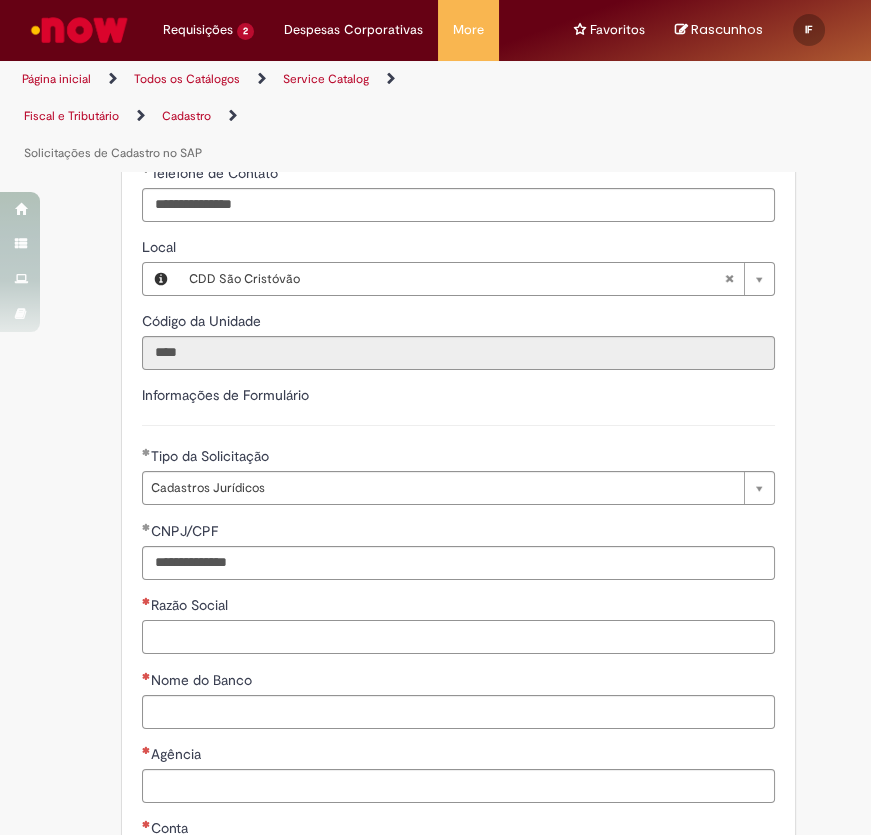 scroll, scrollTop: 0, scrollLeft: 0, axis: both 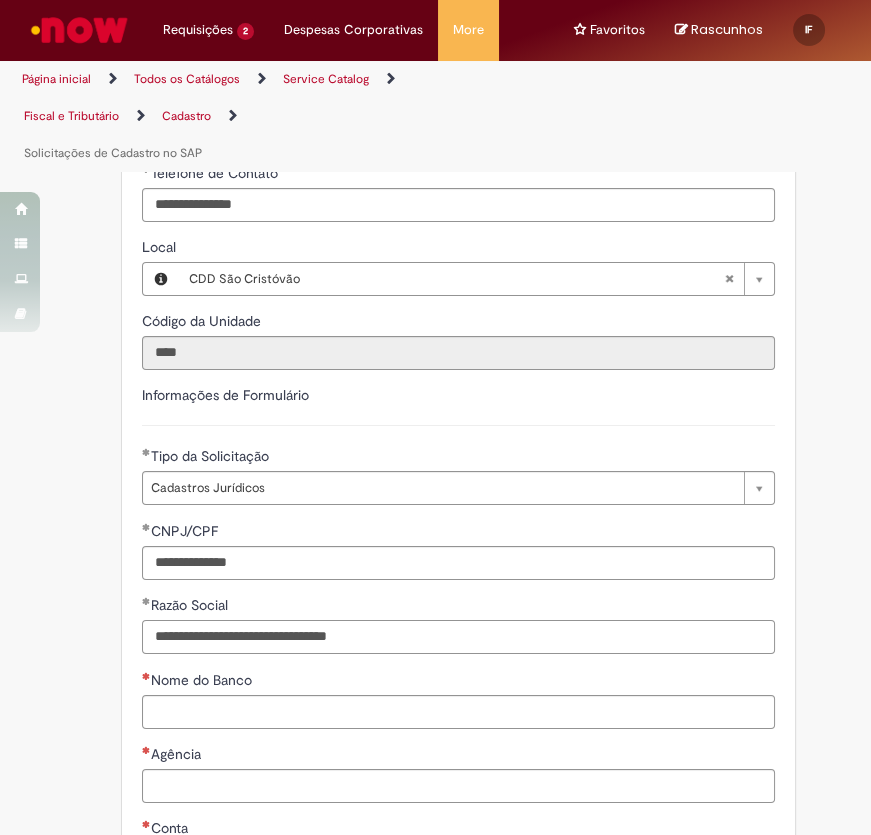 type on "**********" 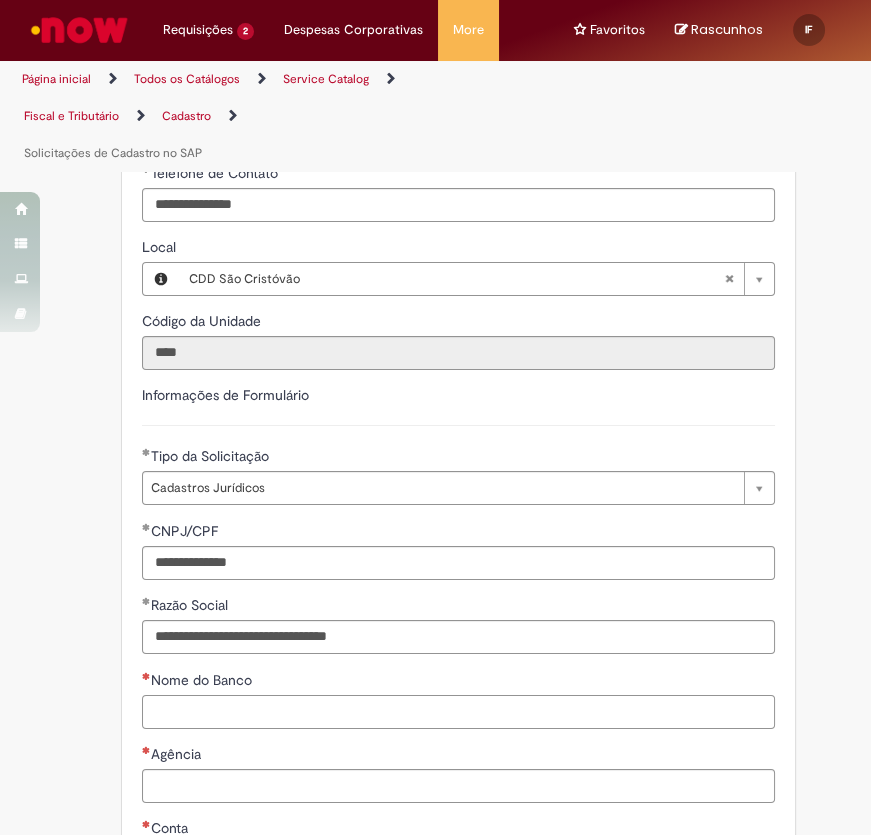 click on "Nome do Banco" at bounding box center [458, 712] 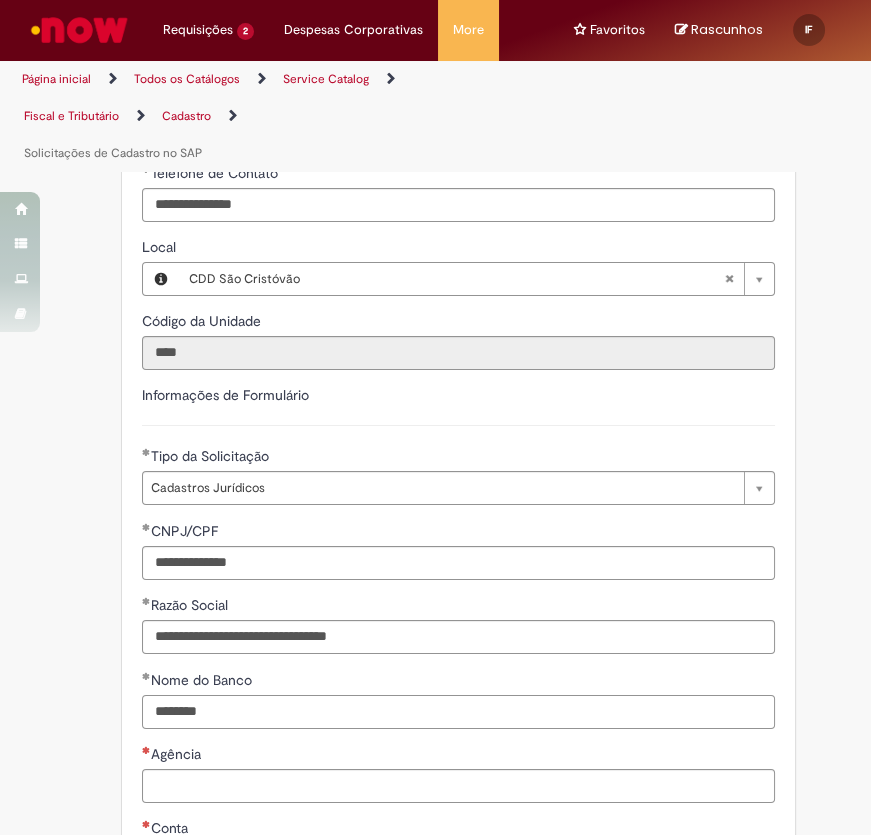 type on "********" 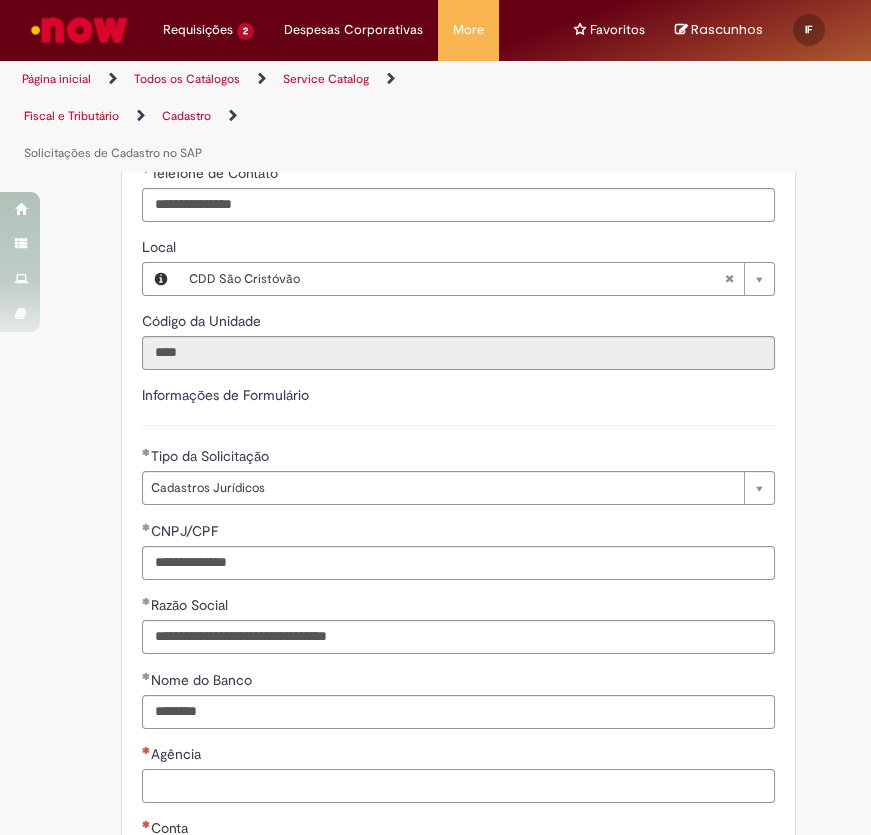 click on "Agência" at bounding box center [458, 786] 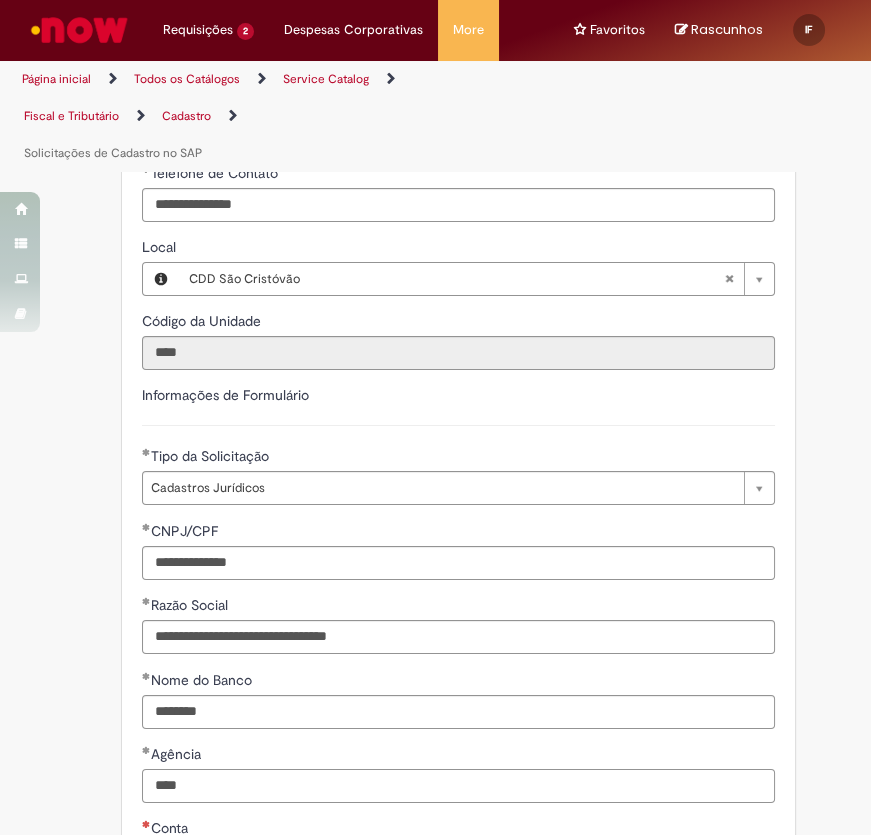 type on "****" 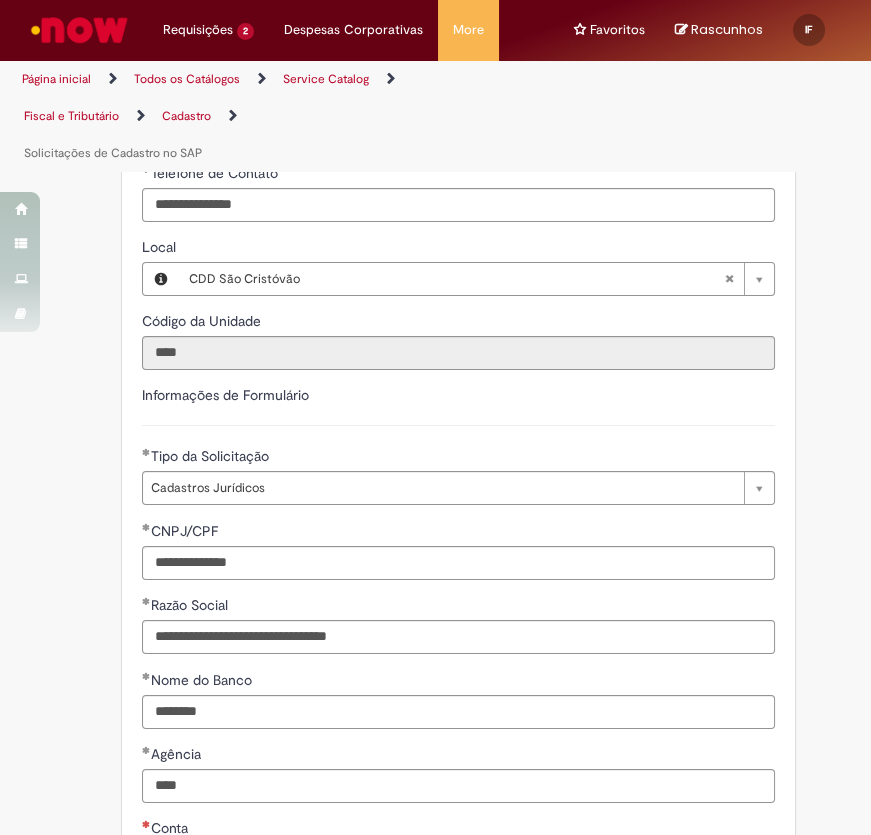 scroll, scrollTop: 882, scrollLeft: 0, axis: vertical 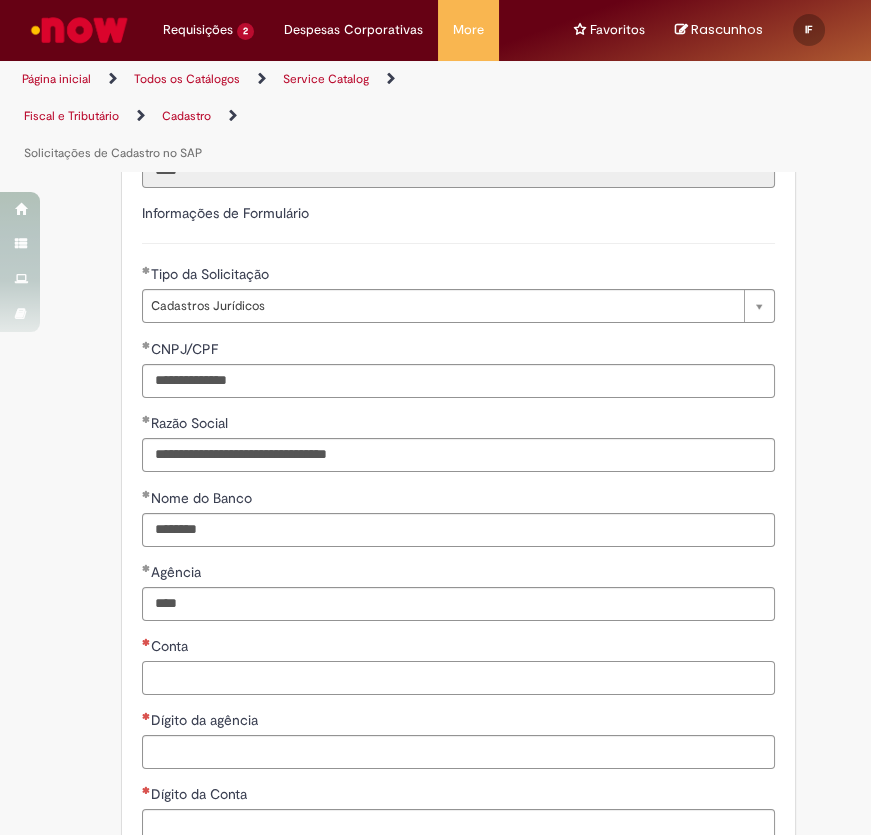 click on "Conta" at bounding box center [458, 678] 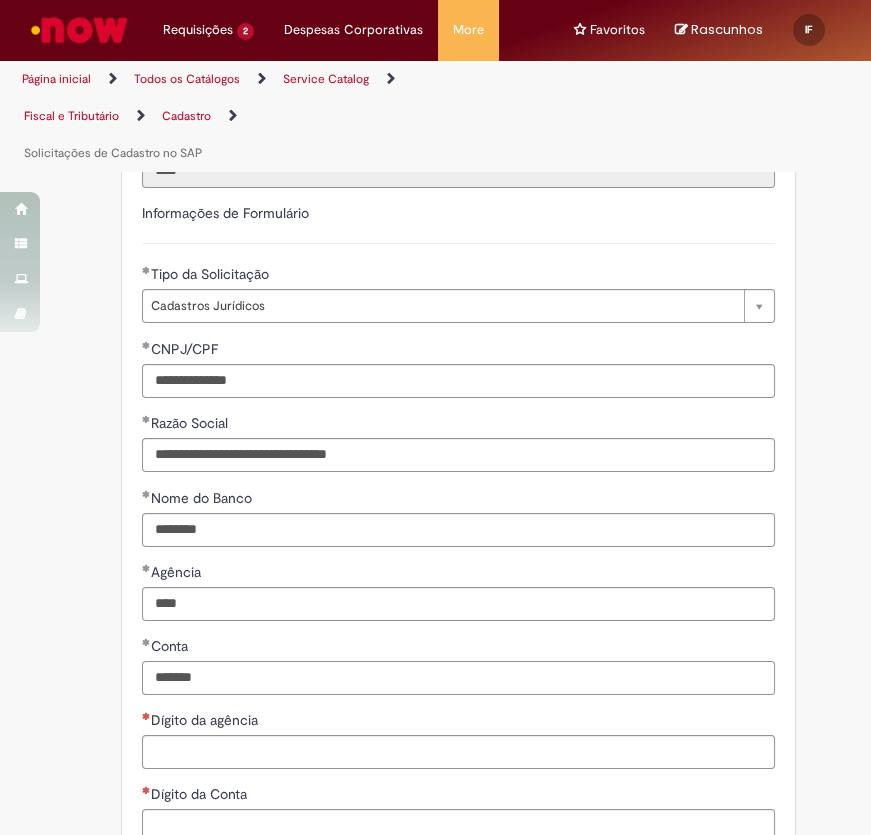 drag, startPoint x: 268, startPoint y: 693, endPoint x: 184, endPoint y: 677, distance: 85.51023 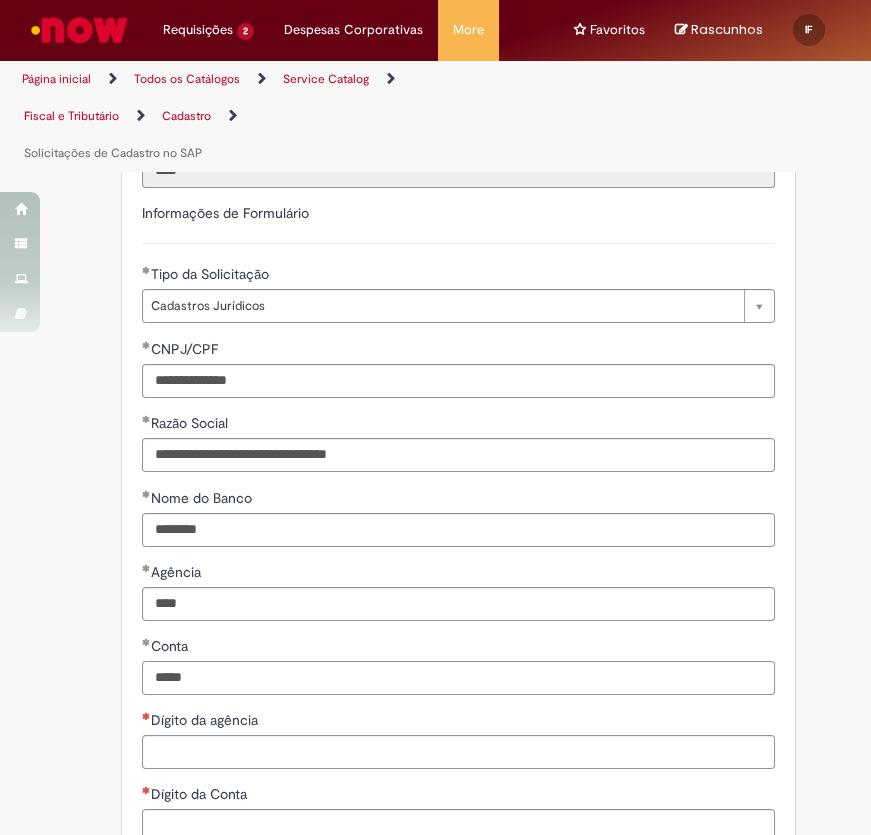 scroll, scrollTop: 1064, scrollLeft: 0, axis: vertical 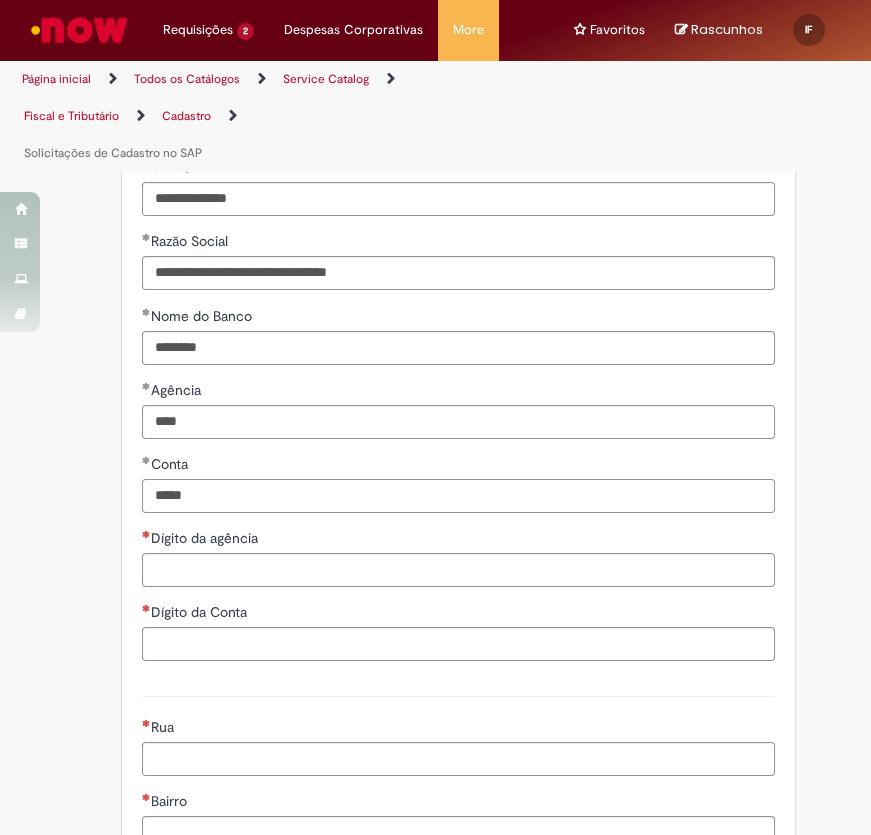 type on "*****" 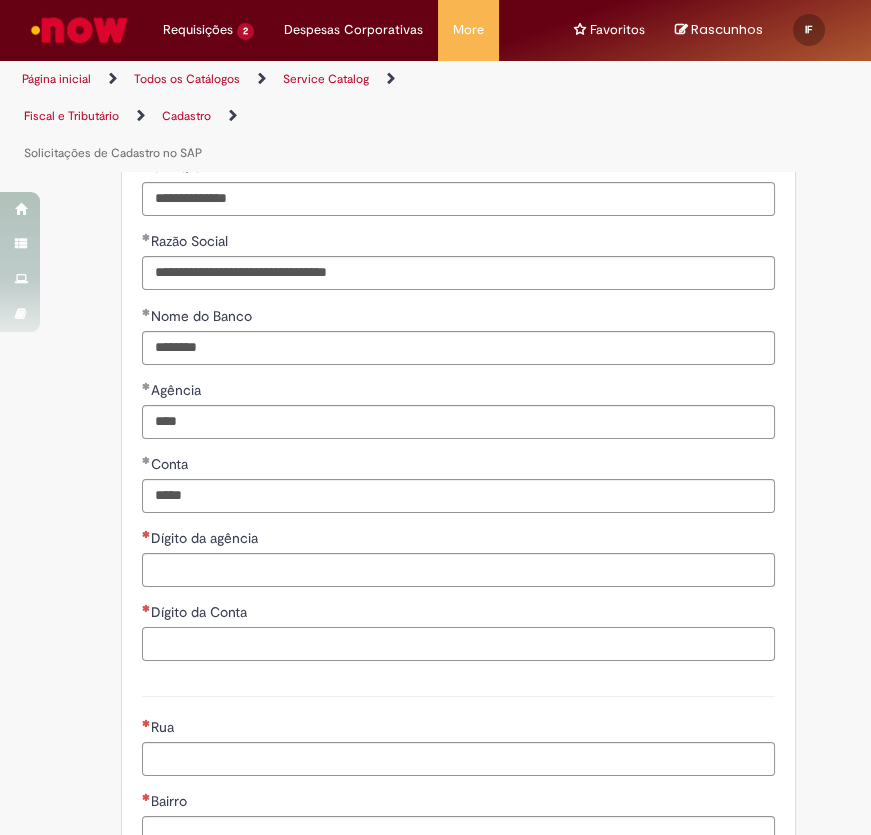 click on "Dígito da Conta" at bounding box center (458, 644) 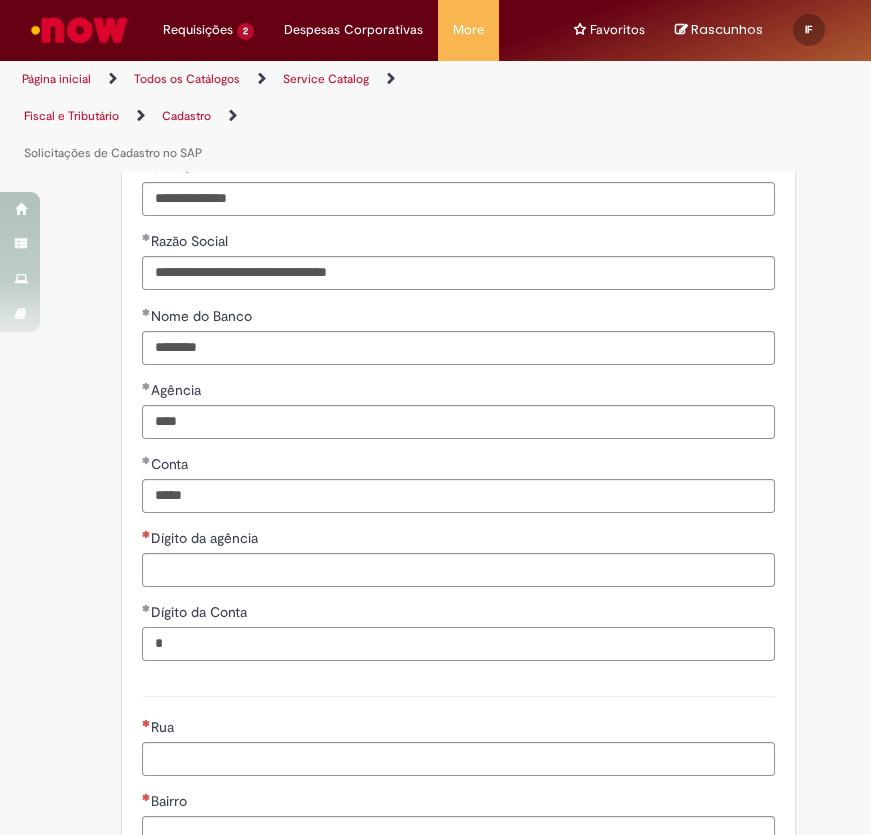 type on "*" 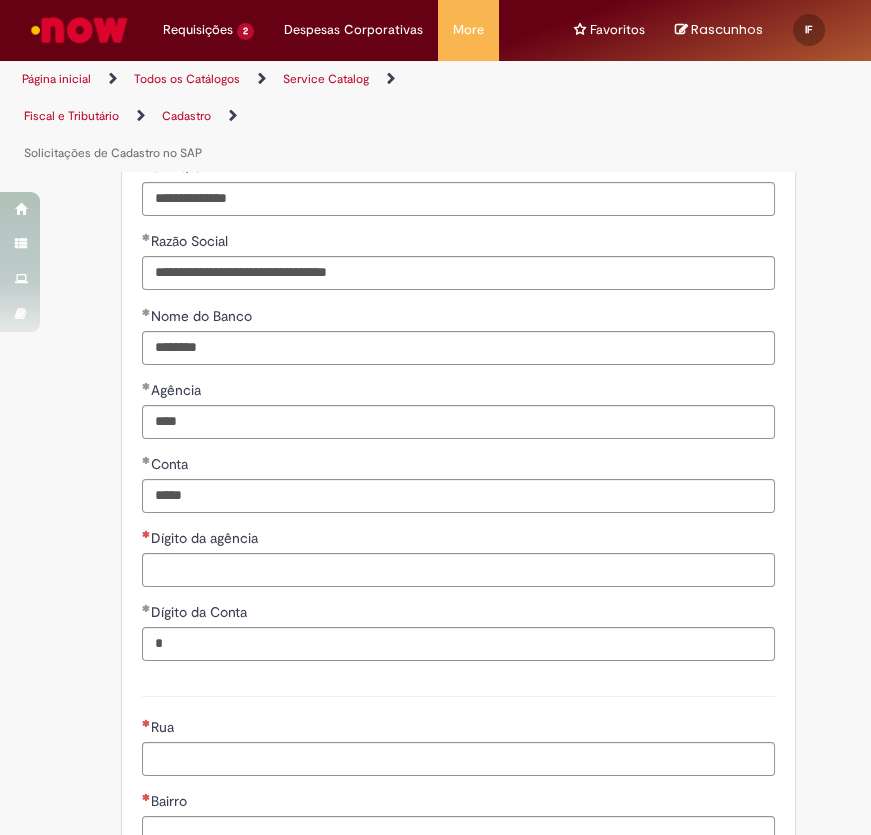 drag, startPoint x: 180, startPoint y: 550, endPoint x: 185, endPoint y: 563, distance: 13.928389 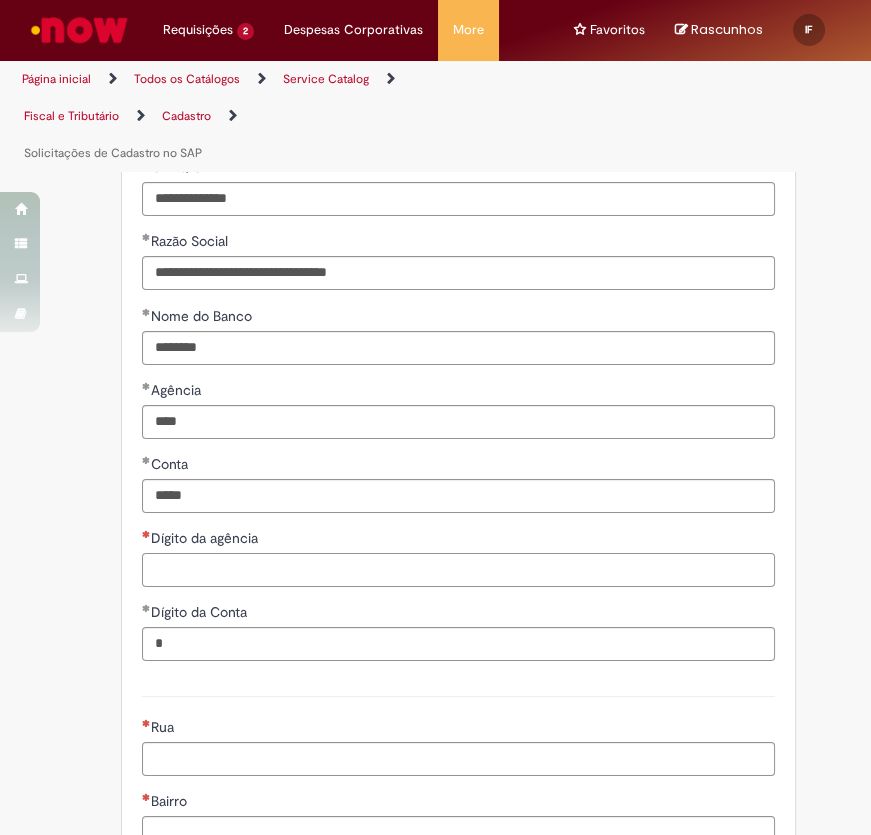 click on "Dígito da agência" at bounding box center (458, 570) 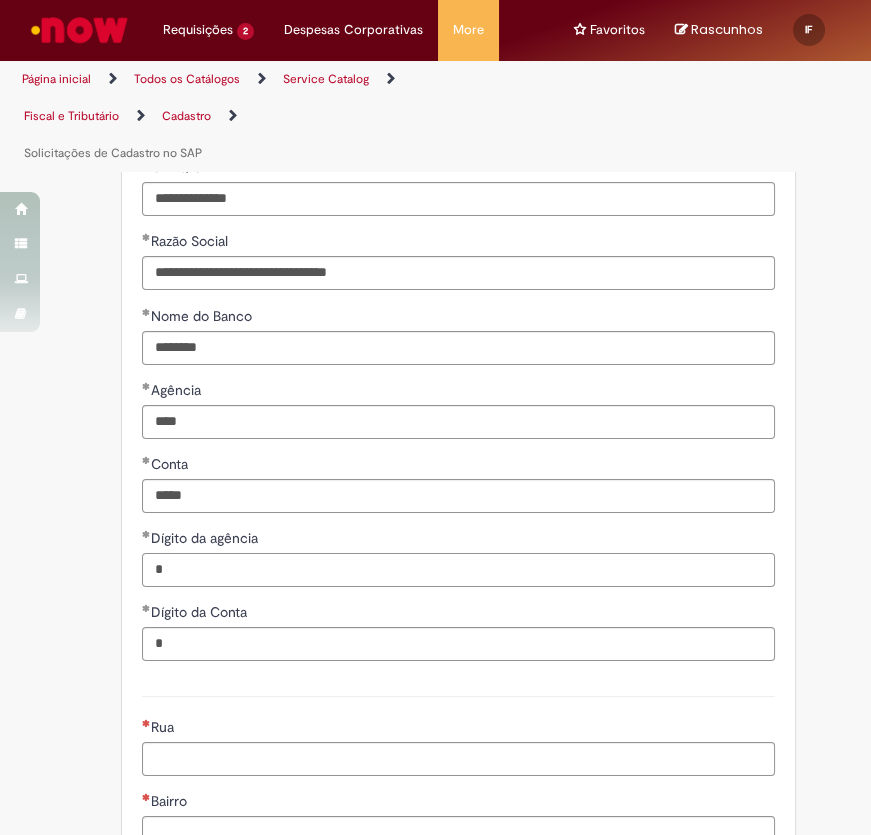 type on "*" 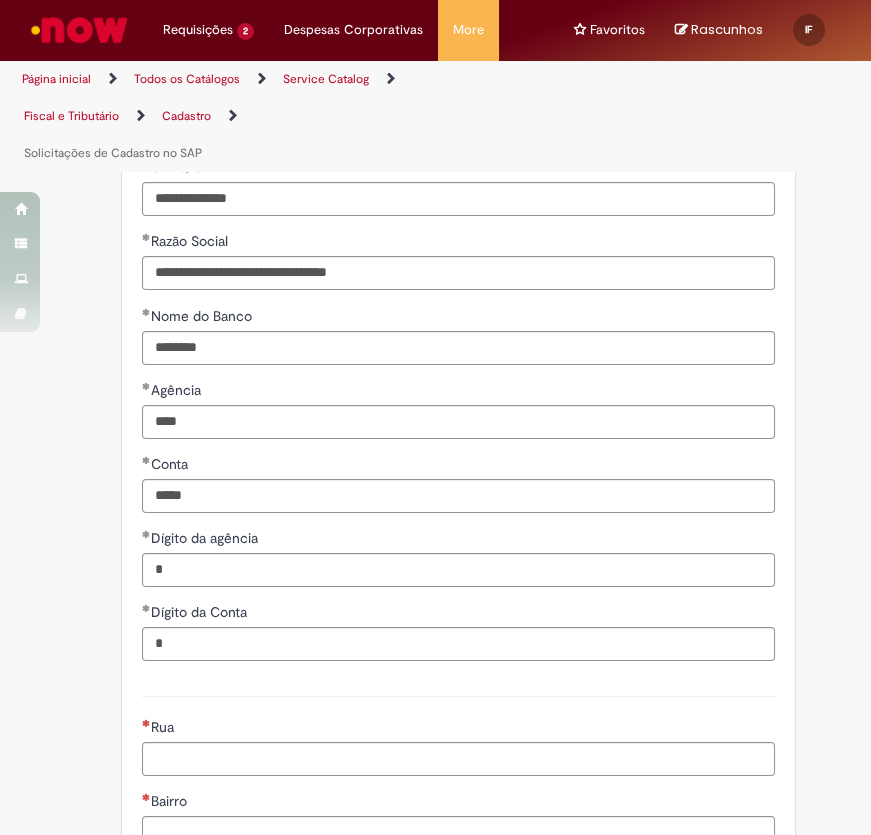 click on "Dígito da agência" at bounding box center (458, 540) 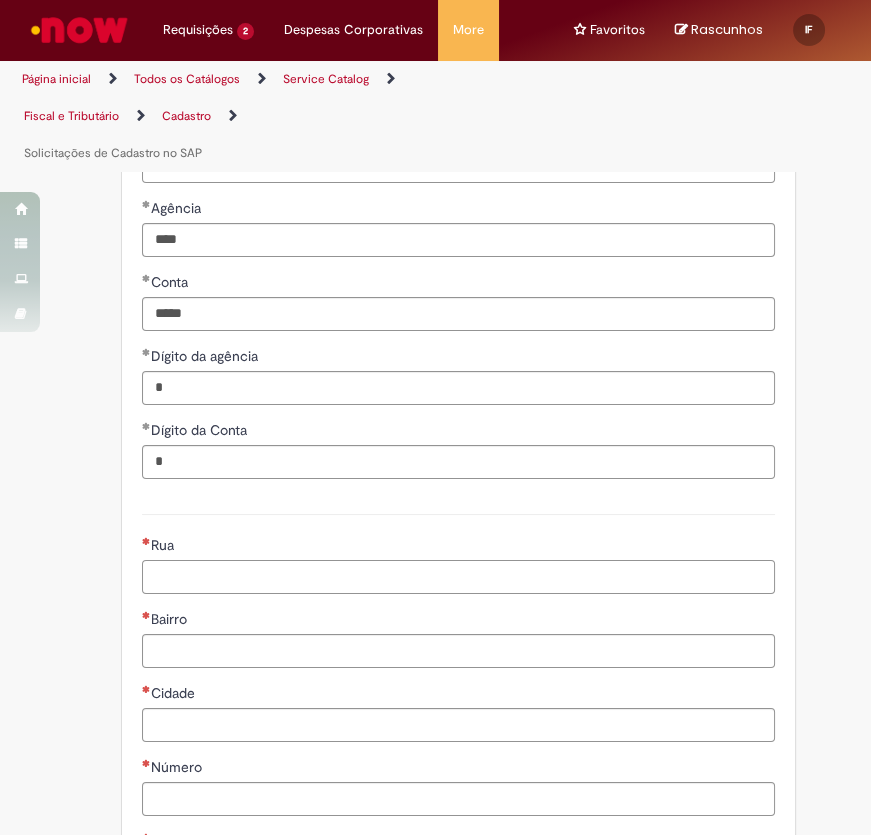click on "Rua" at bounding box center (458, 577) 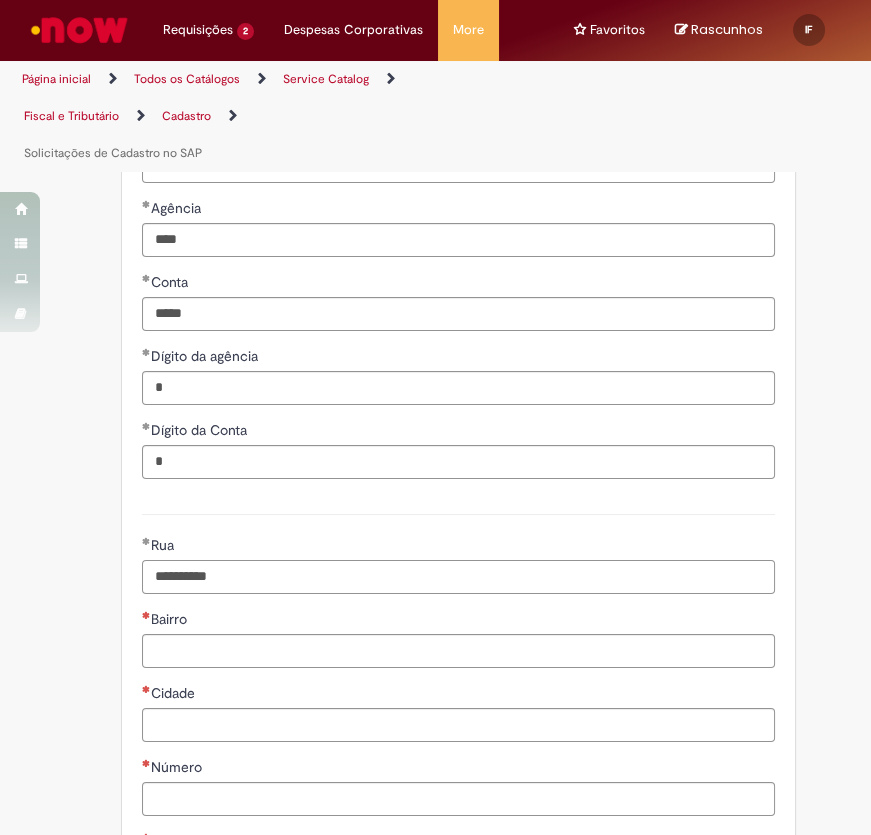 scroll, scrollTop: 1428, scrollLeft: 0, axis: vertical 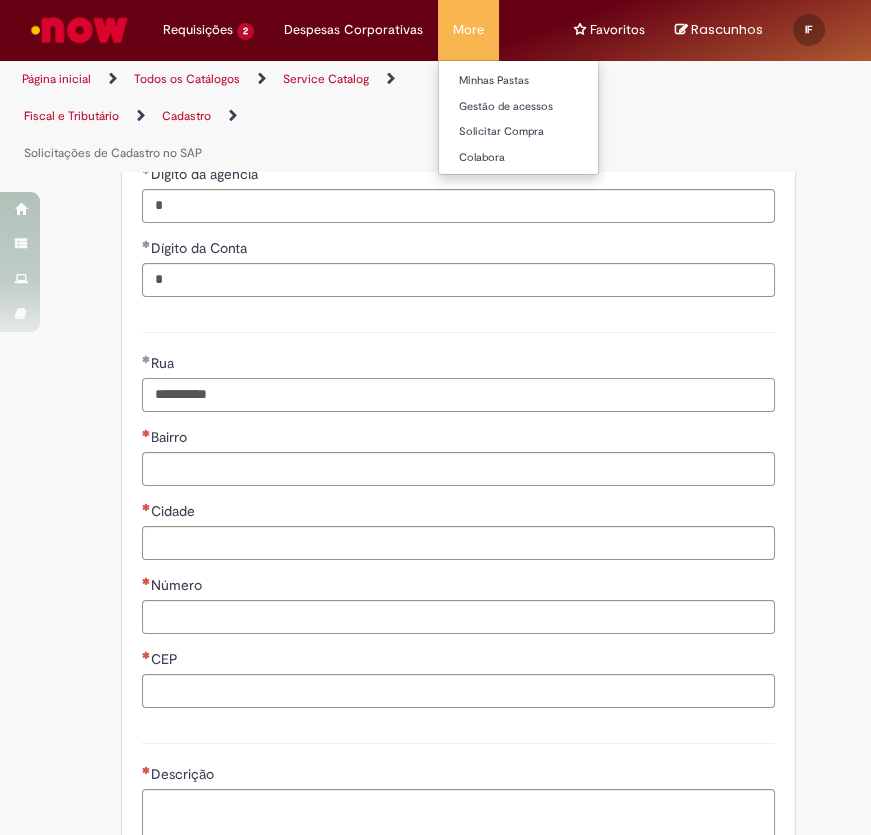 type on "*********" 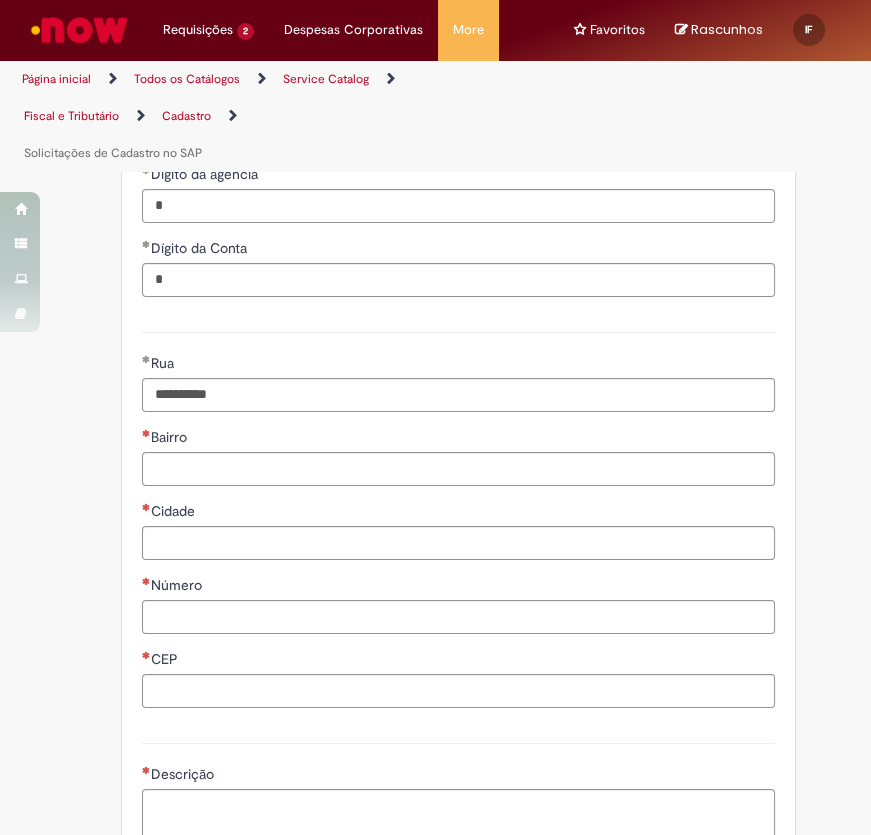 click on "Número CEP" at bounding box center [458, 641] 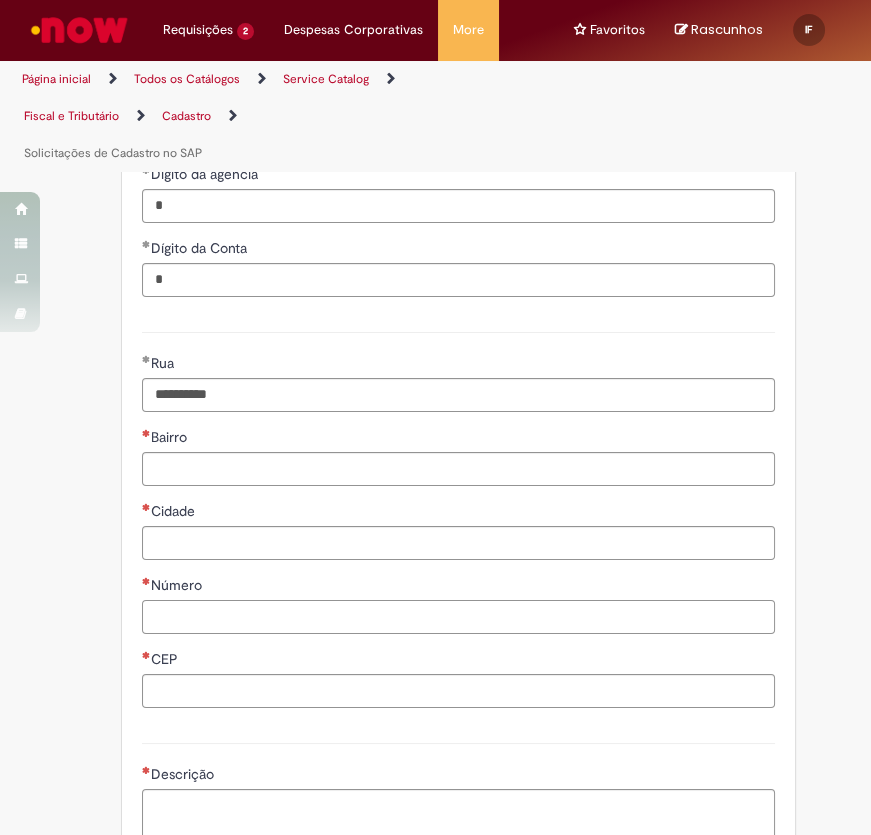 click on "Número" at bounding box center (458, 617) 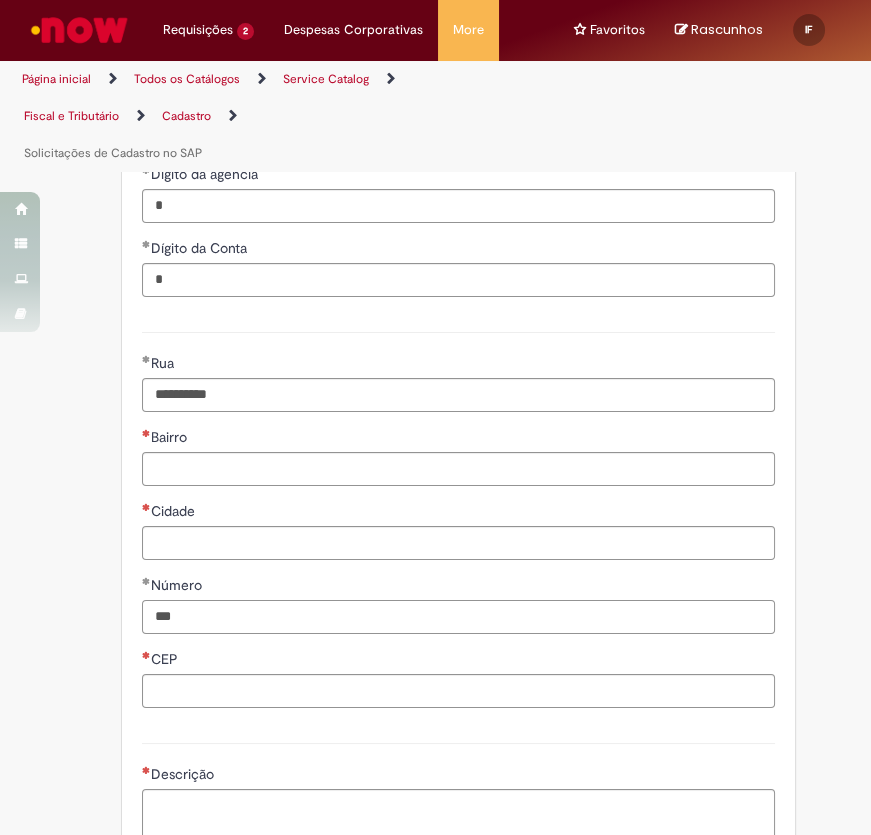 drag, startPoint x: 193, startPoint y: 605, endPoint x: 119, endPoint y: 600, distance: 74.168724 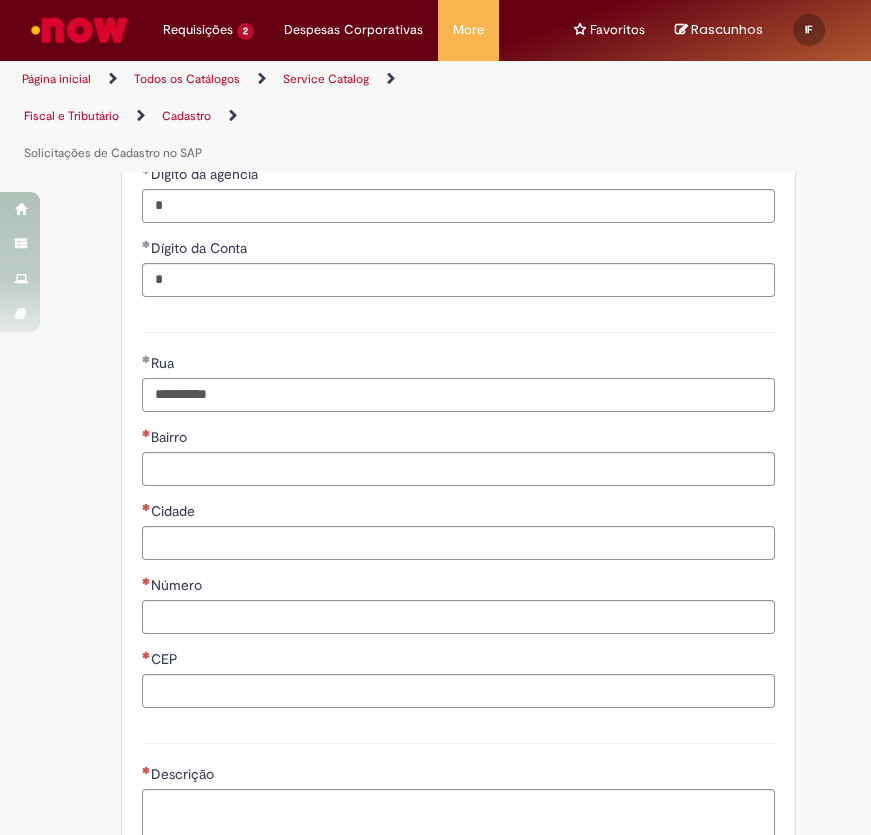 click on "*********" at bounding box center [458, 395] 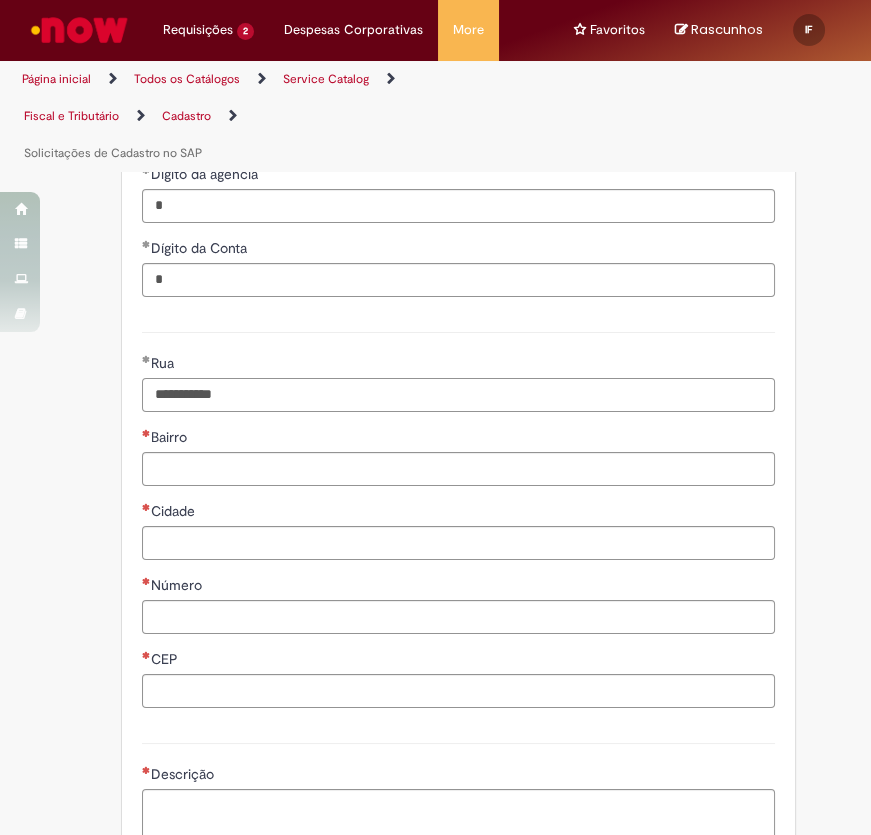 paste on "****" 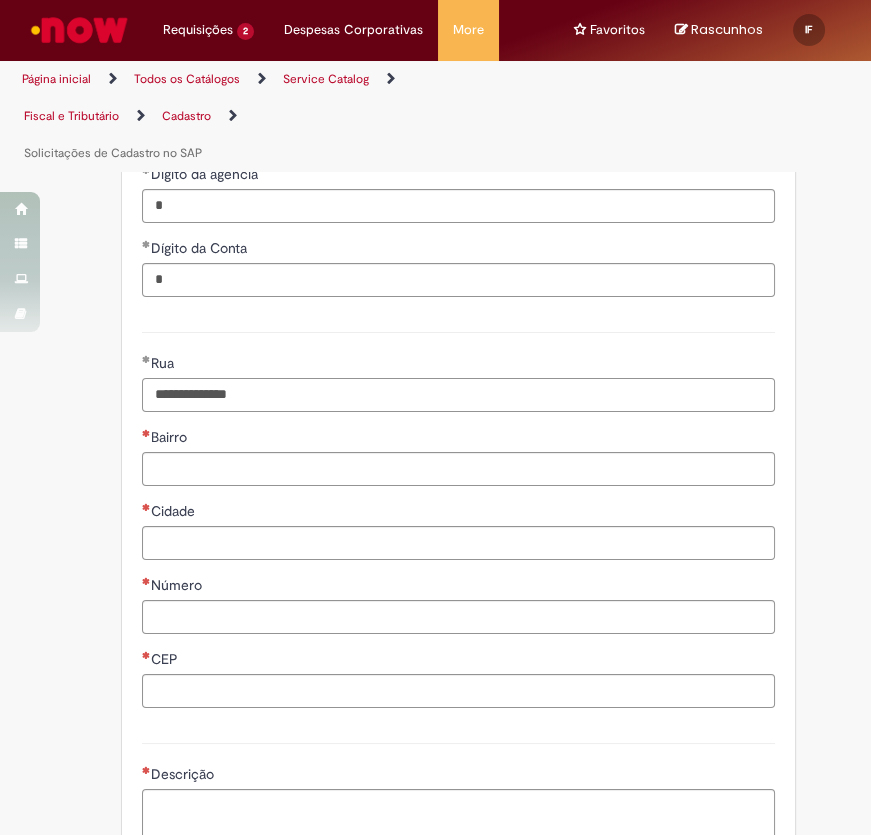 click on "**********" at bounding box center (458, 395) 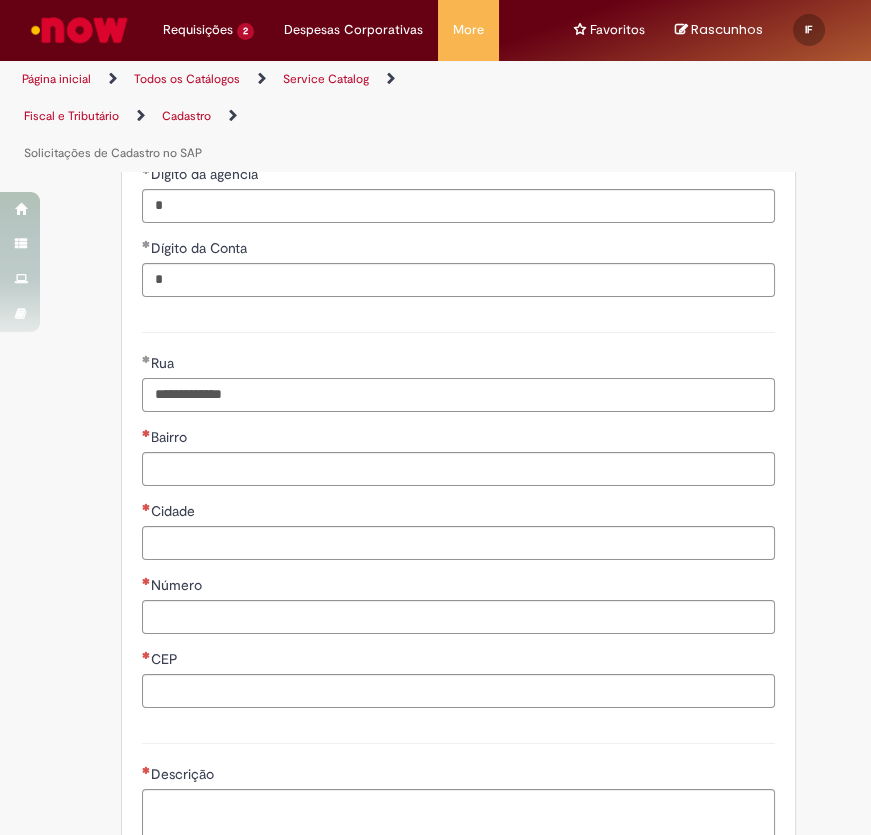 type on "**********" 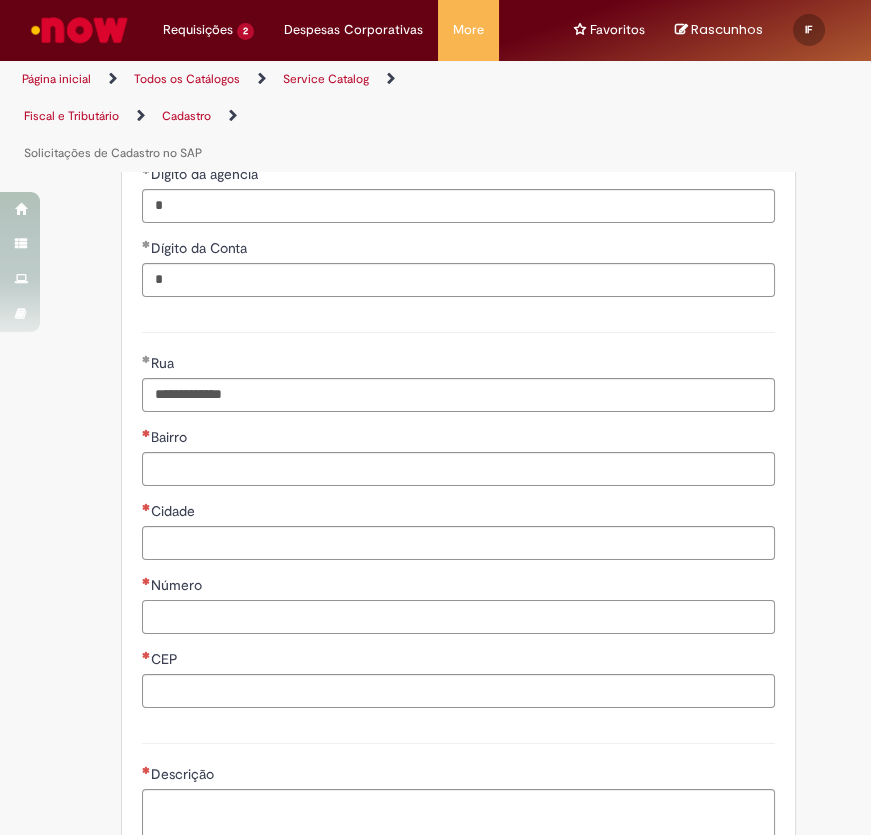 click on "Número" at bounding box center [458, 617] 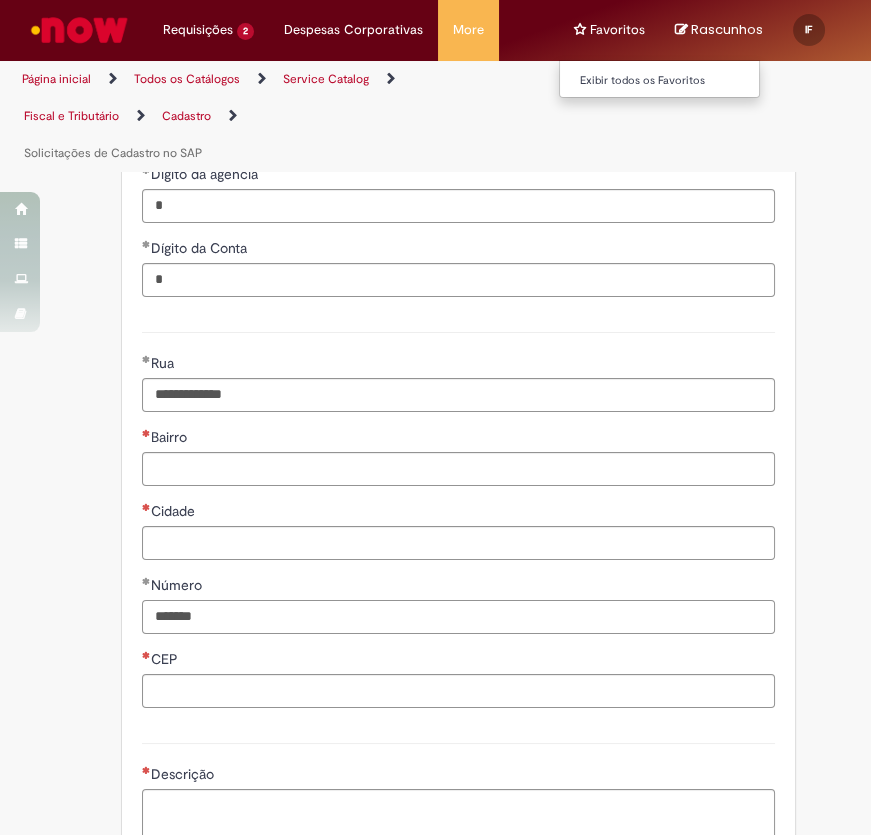 type on "*******" 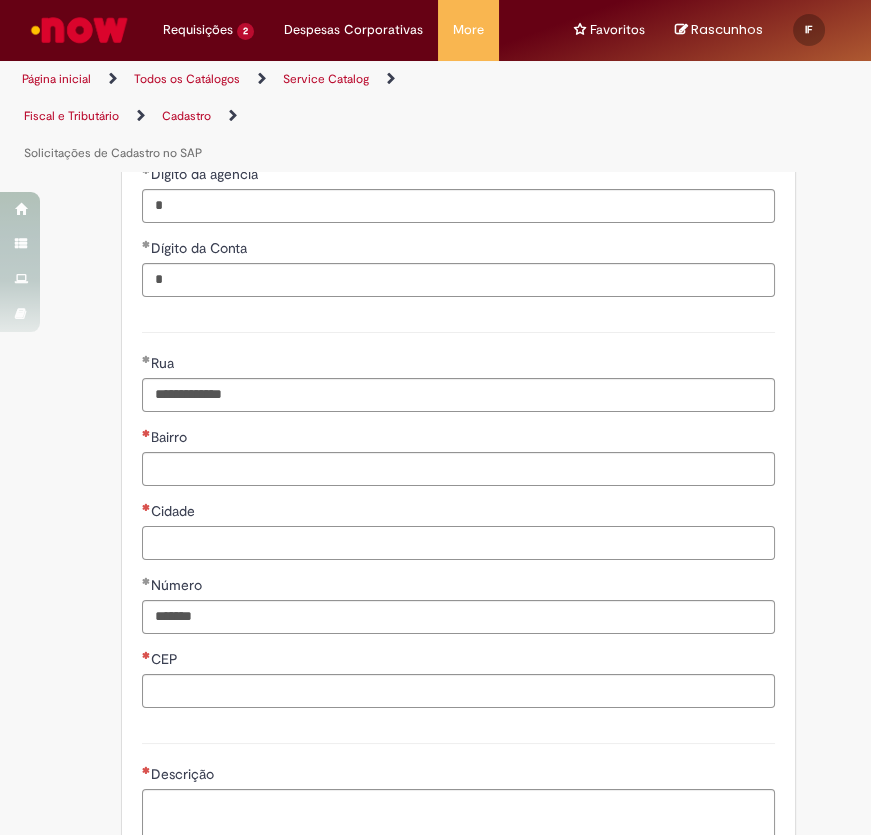 click on "Cidade" at bounding box center [458, 543] 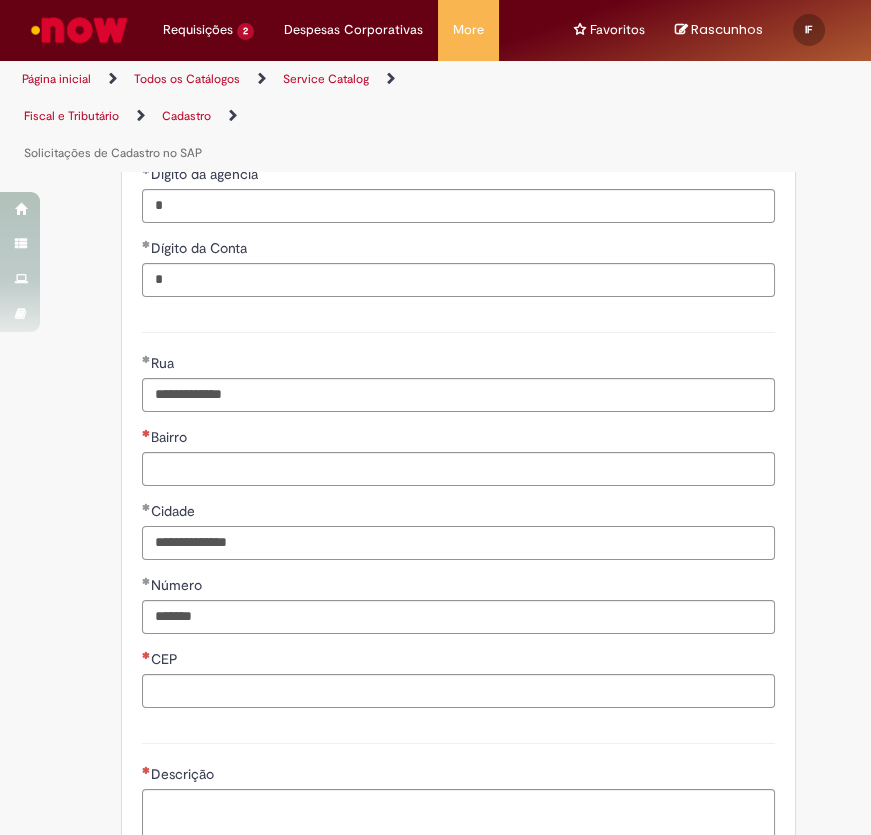 type on "**********" 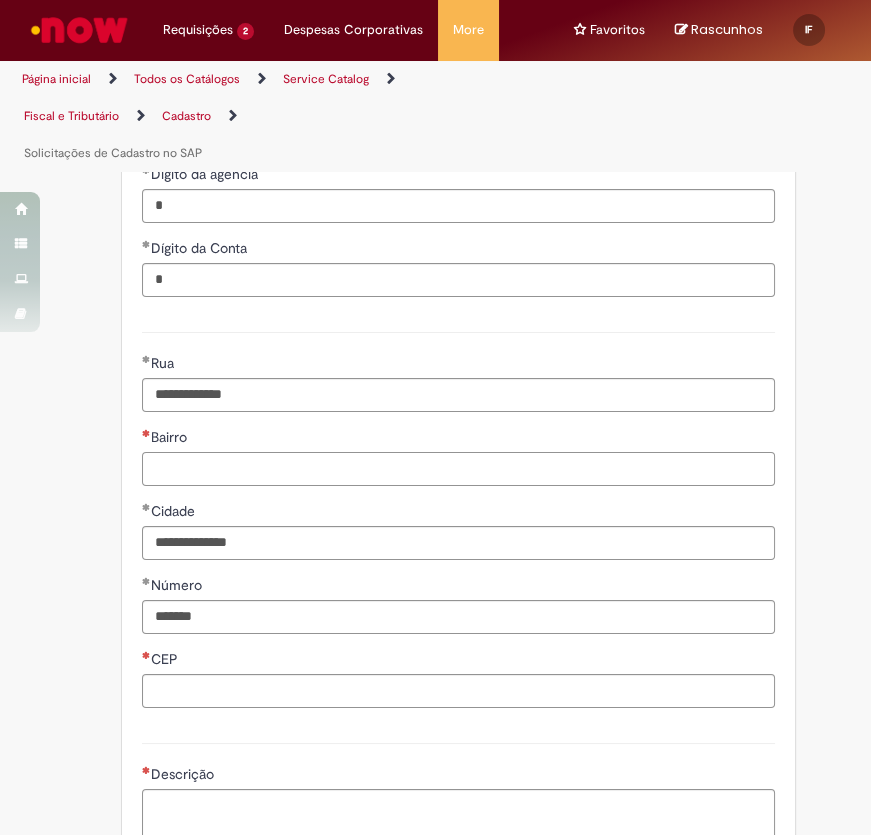 click on "Bairro" at bounding box center [458, 469] 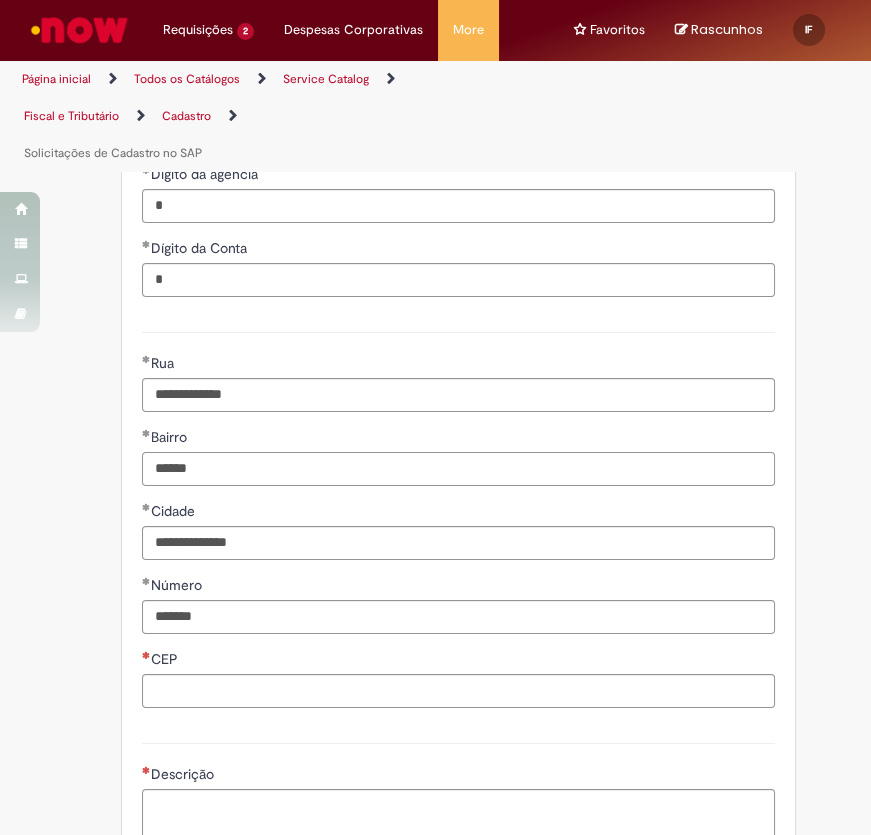 type on "******" 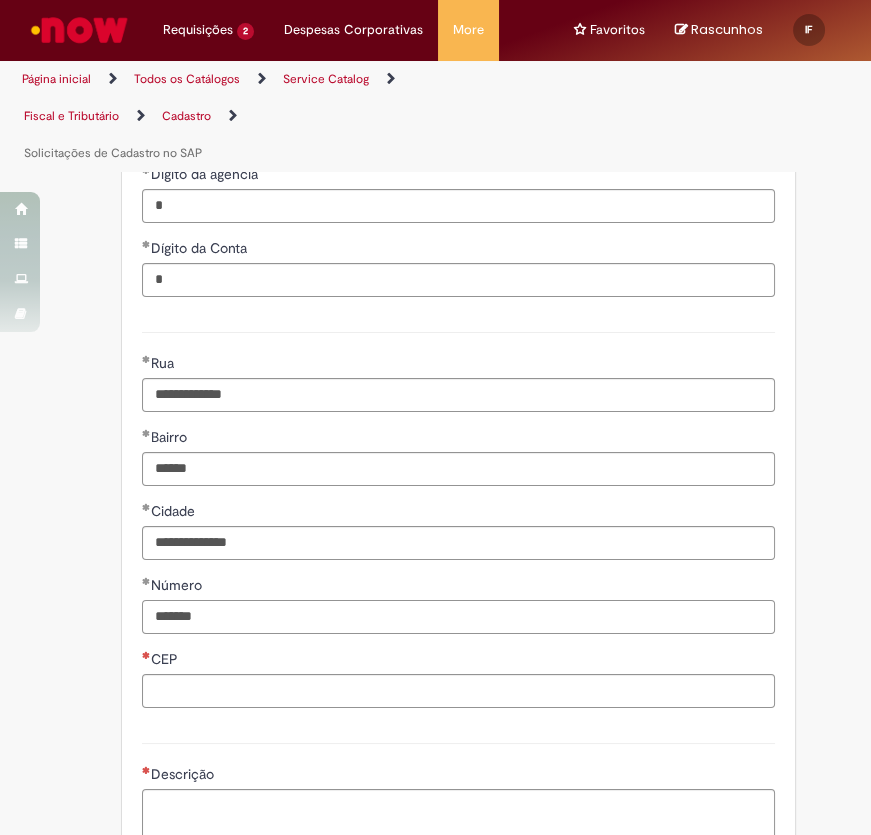 click on "*******" at bounding box center (458, 617) 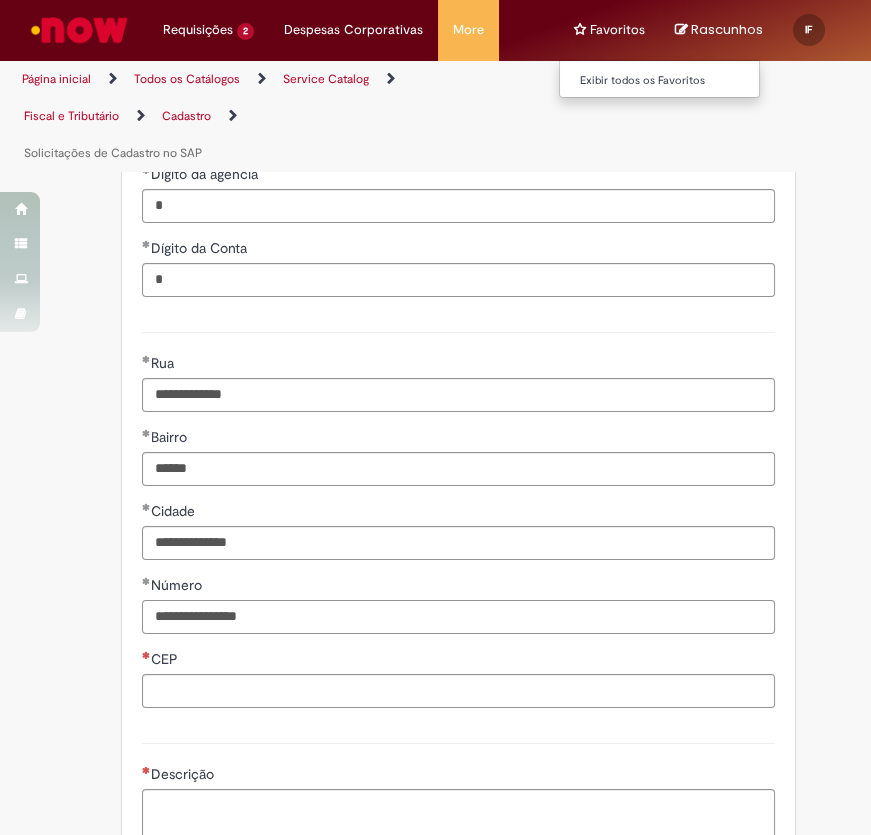 type on "**********" 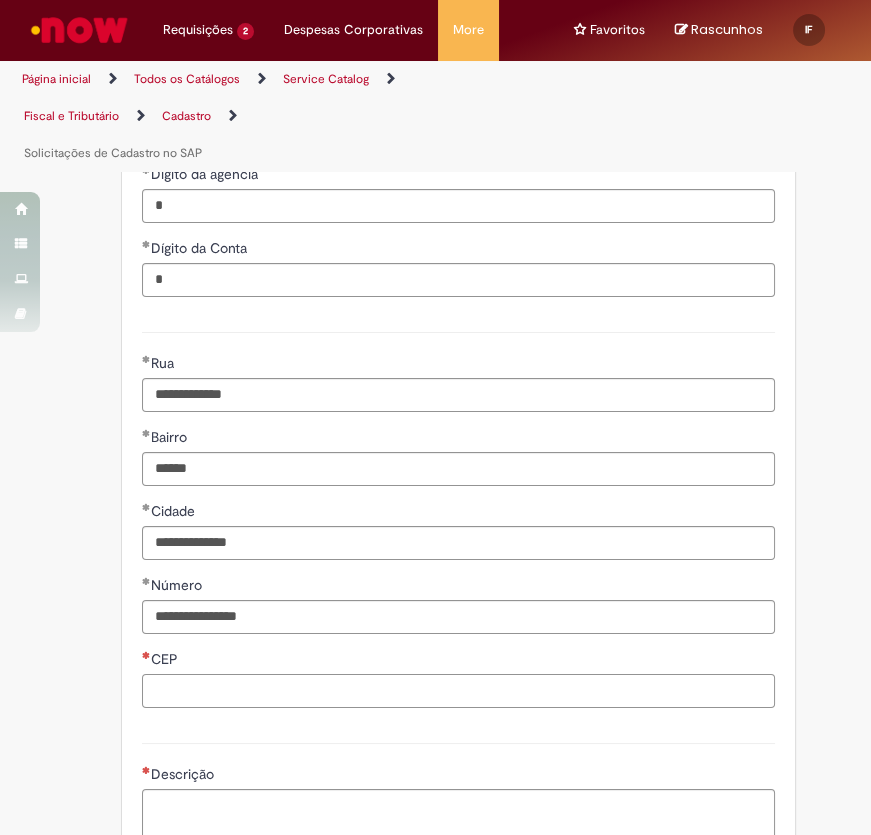click on "CEP" at bounding box center (458, 691) 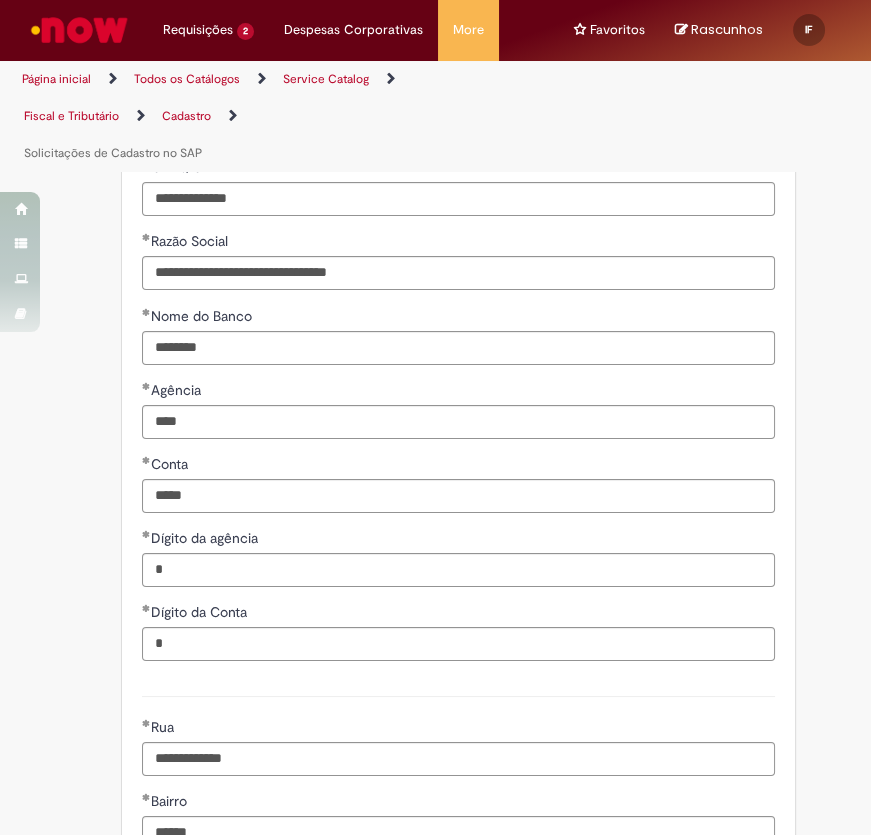 scroll, scrollTop: 1726, scrollLeft: 0, axis: vertical 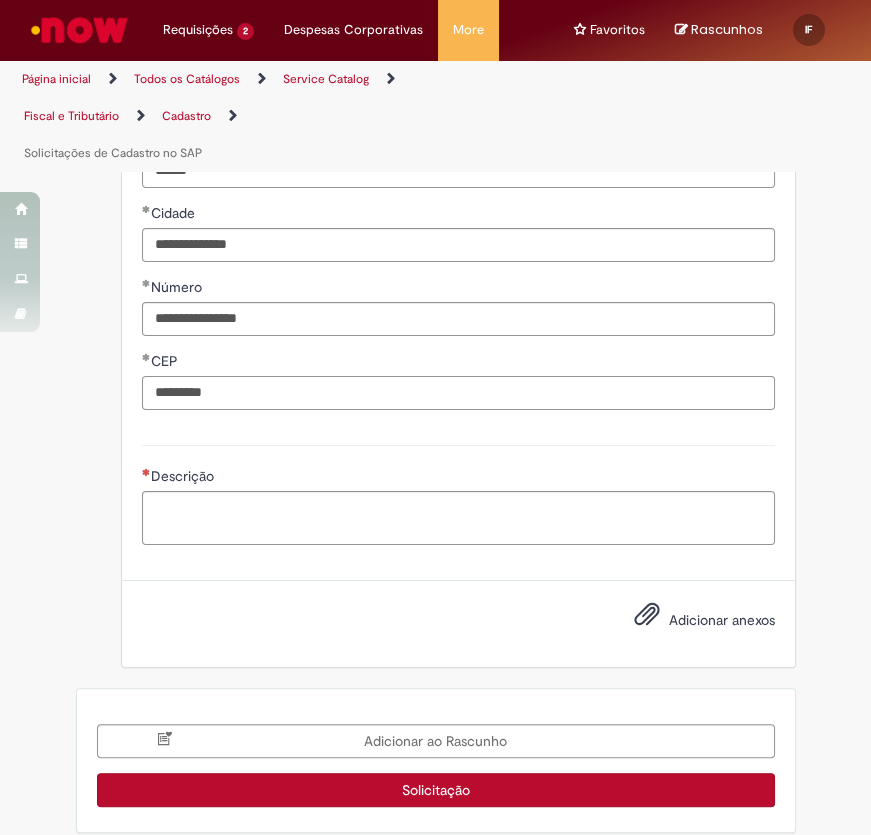 type on "*********" 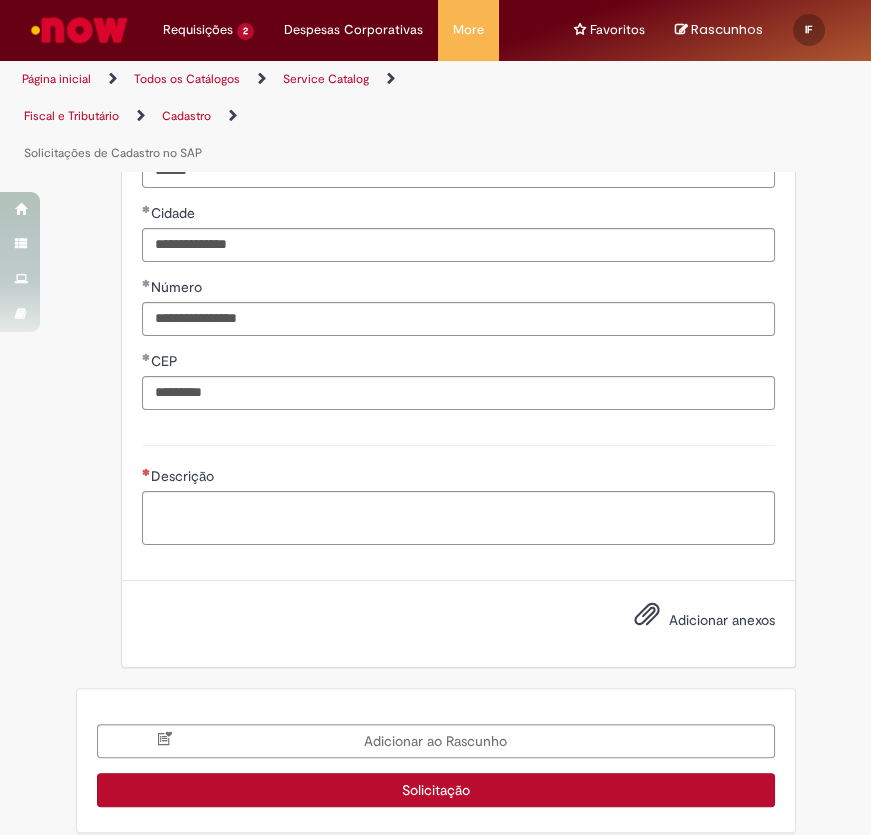 click on "Descrição" at bounding box center [458, 478] 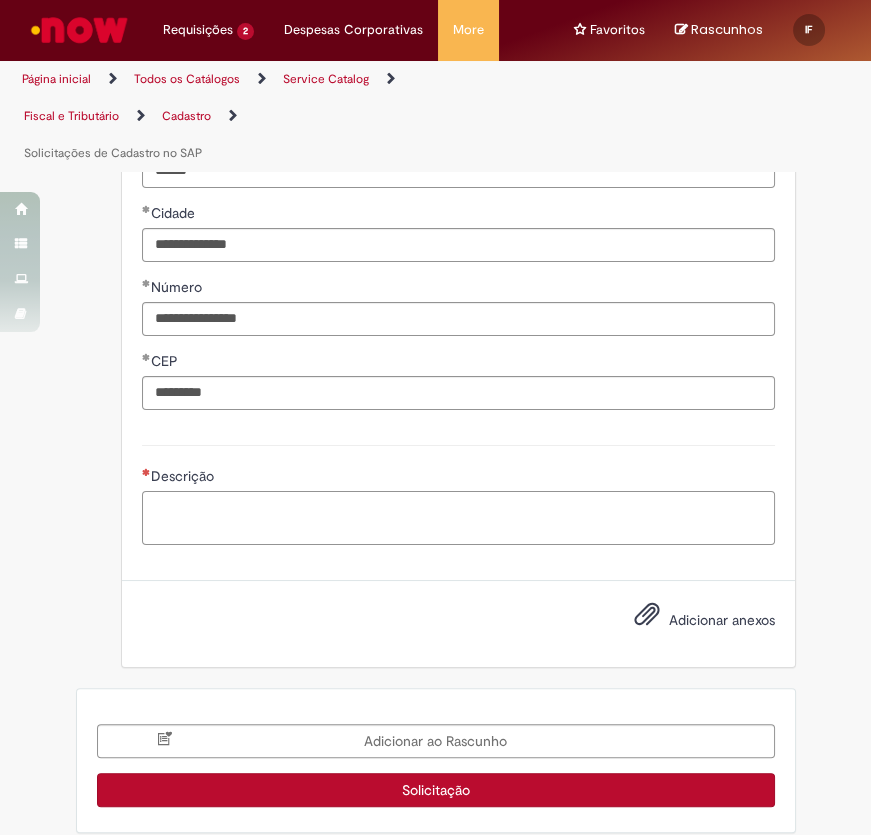 click on "Descrição" at bounding box center (458, 518) 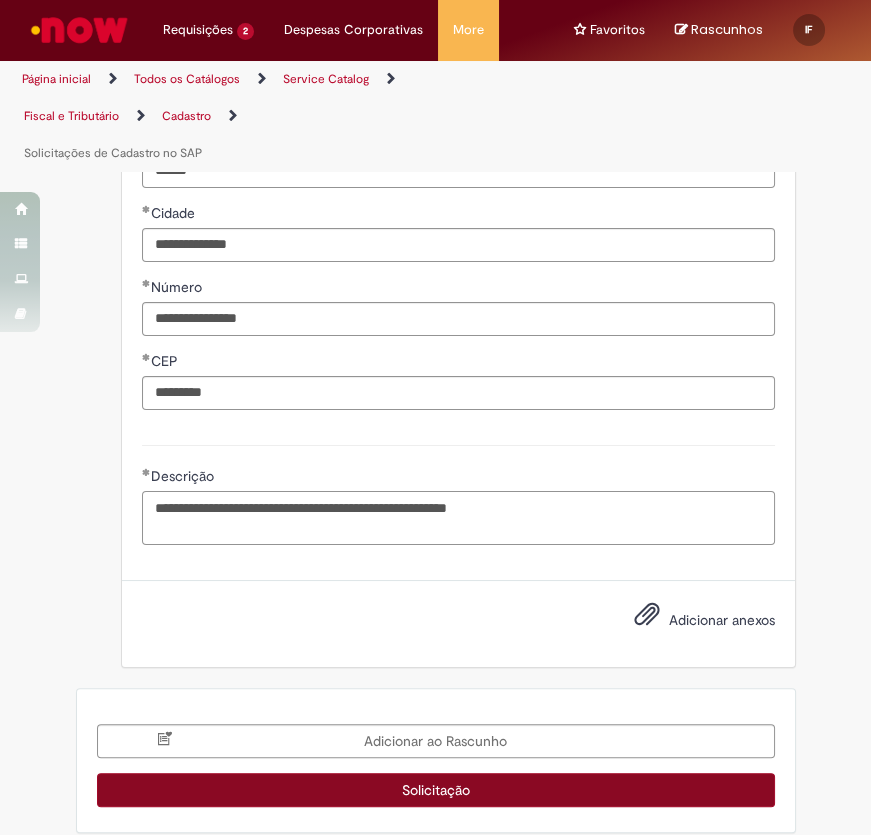 type on "**********" 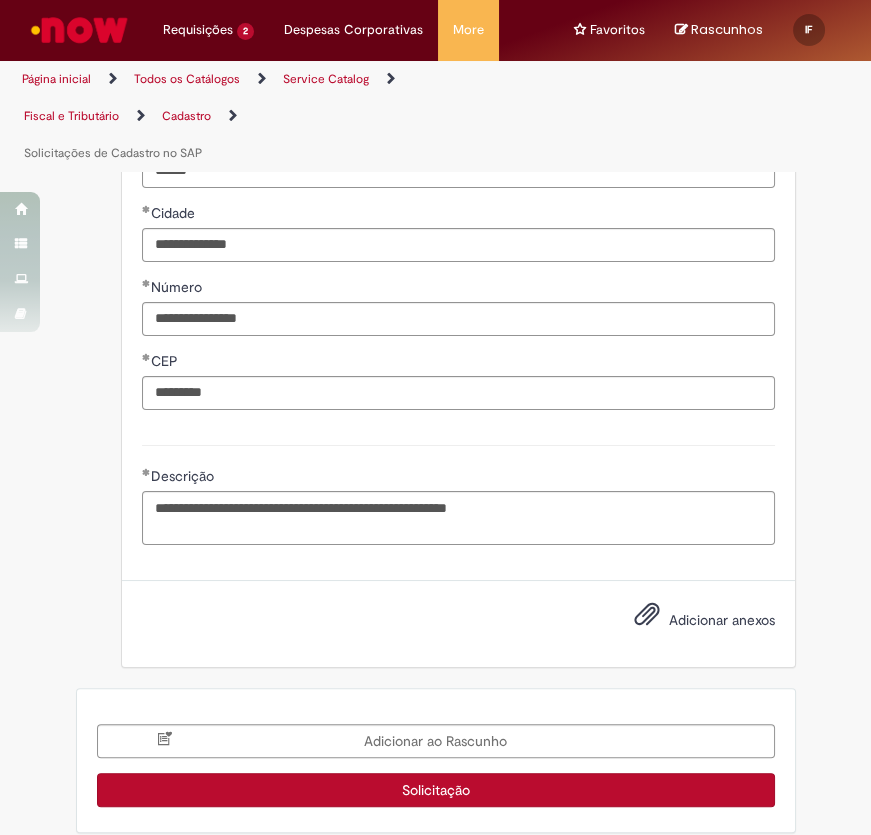 drag, startPoint x: 380, startPoint y: 758, endPoint x: 394, endPoint y: 762, distance: 14.56022 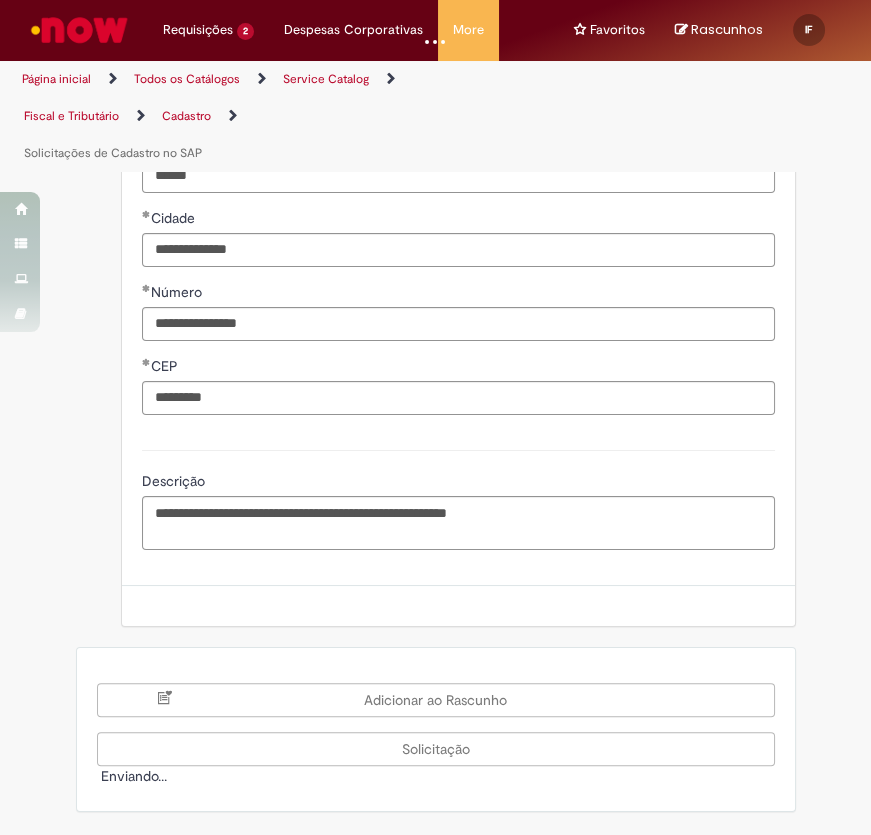 scroll, scrollTop: 1700, scrollLeft: 0, axis: vertical 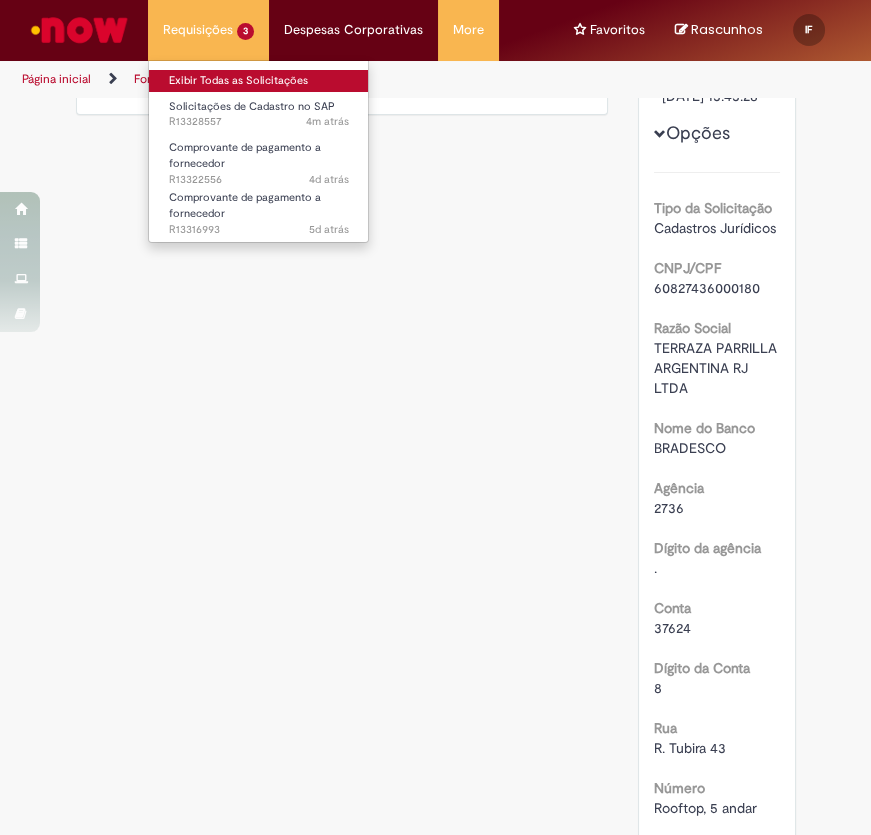 click on "Exibir Todas as Solicitações" at bounding box center (259, 81) 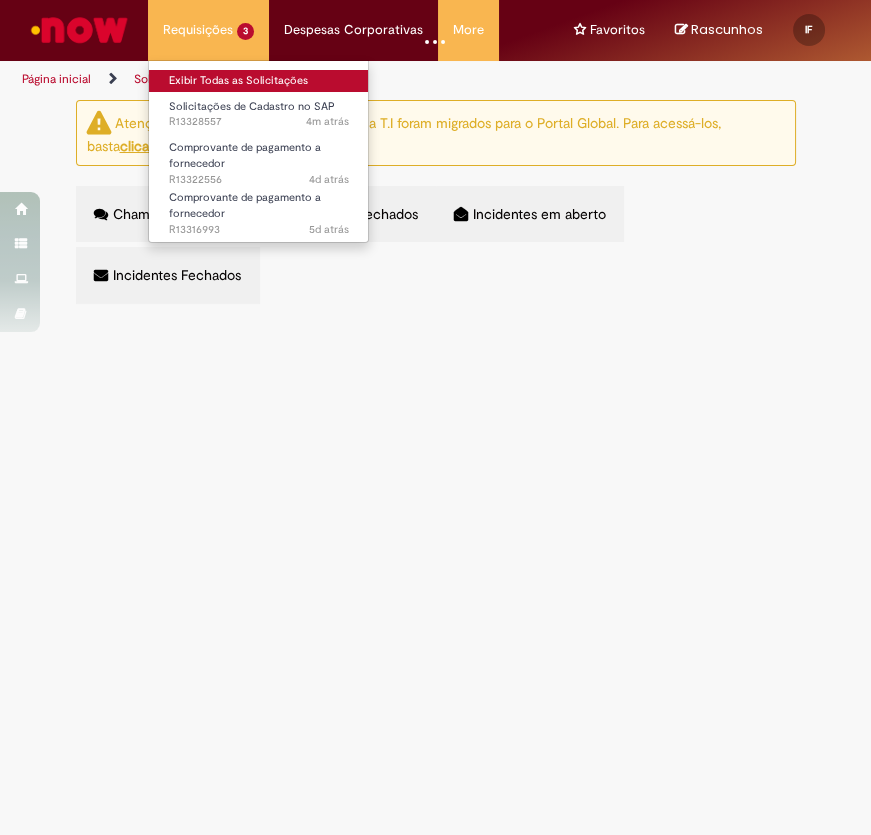 scroll, scrollTop: 0, scrollLeft: 0, axis: both 